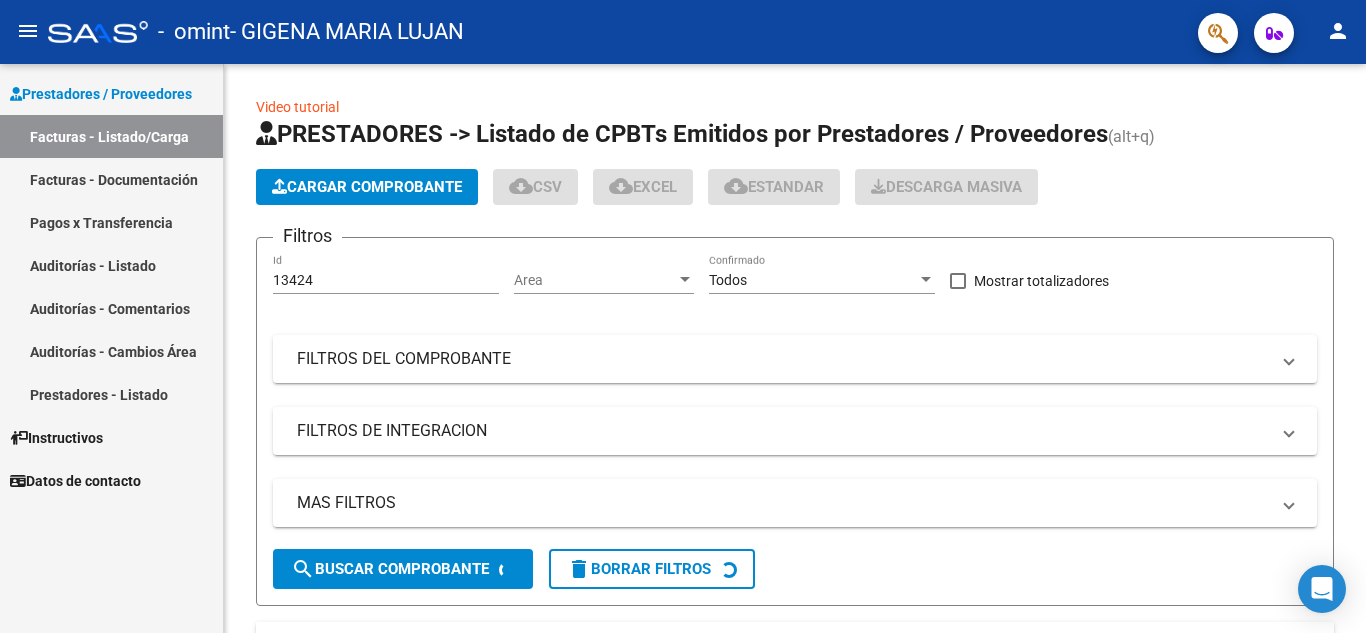scroll, scrollTop: 0, scrollLeft: 0, axis: both 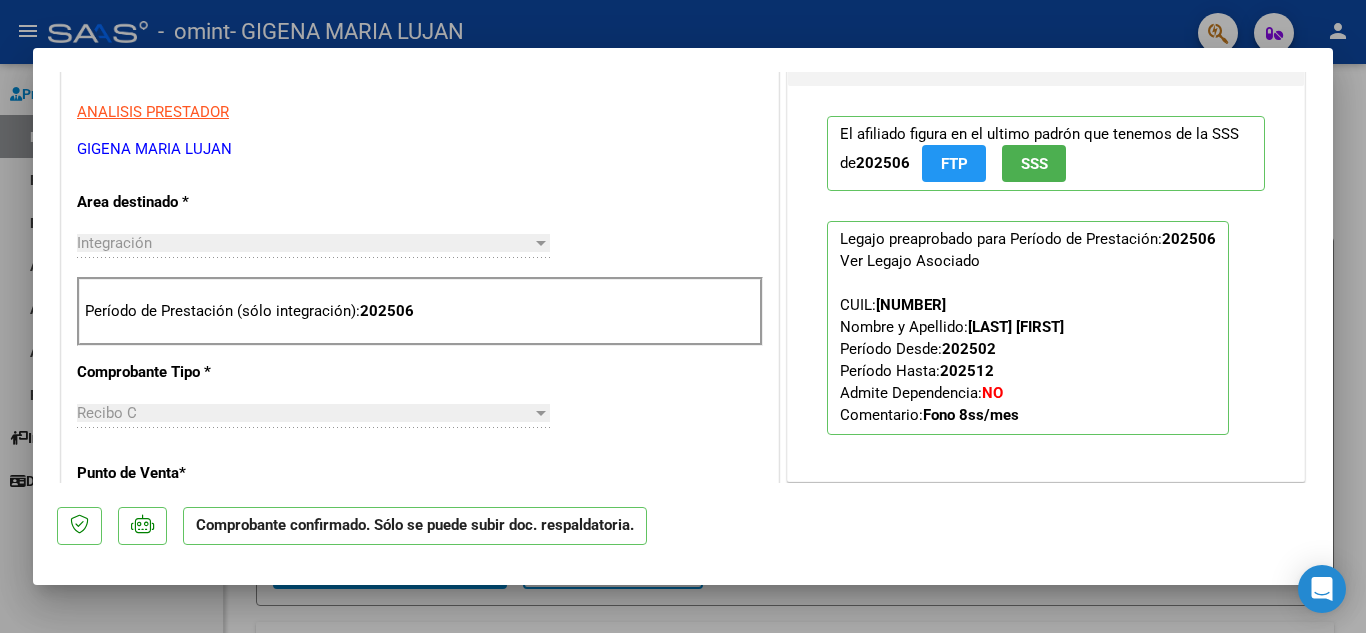 click at bounding box center (683, 316) 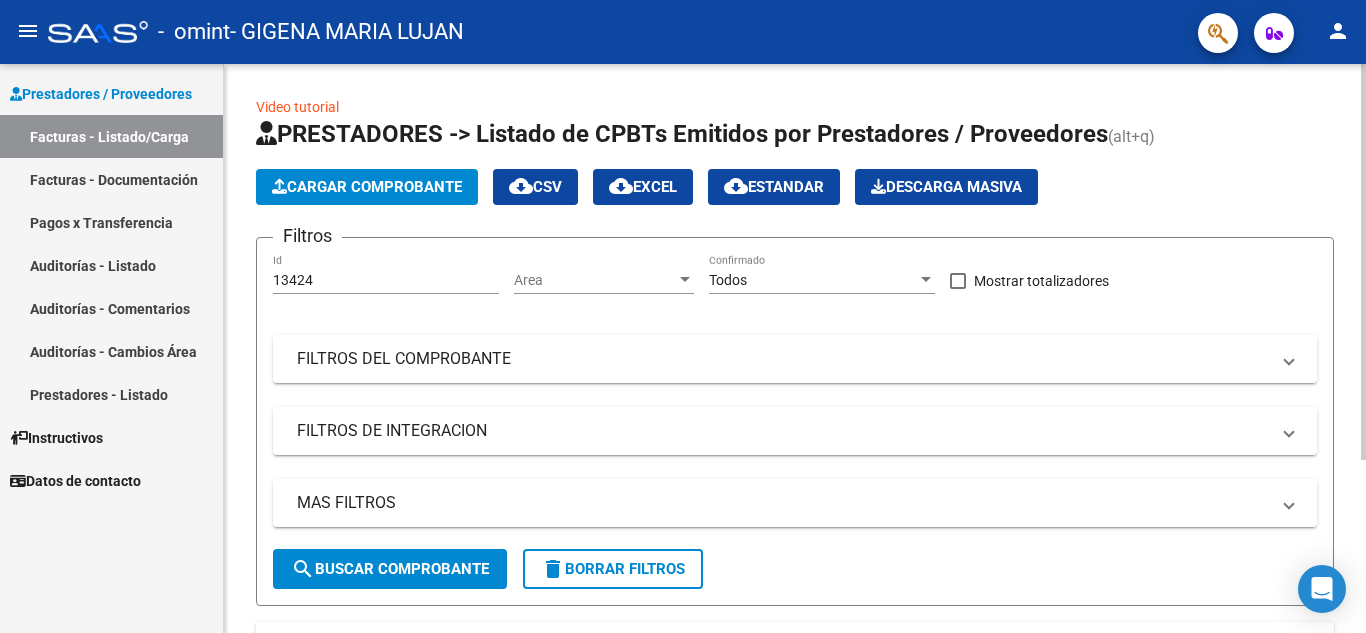 click on "Cargar Comprobante" 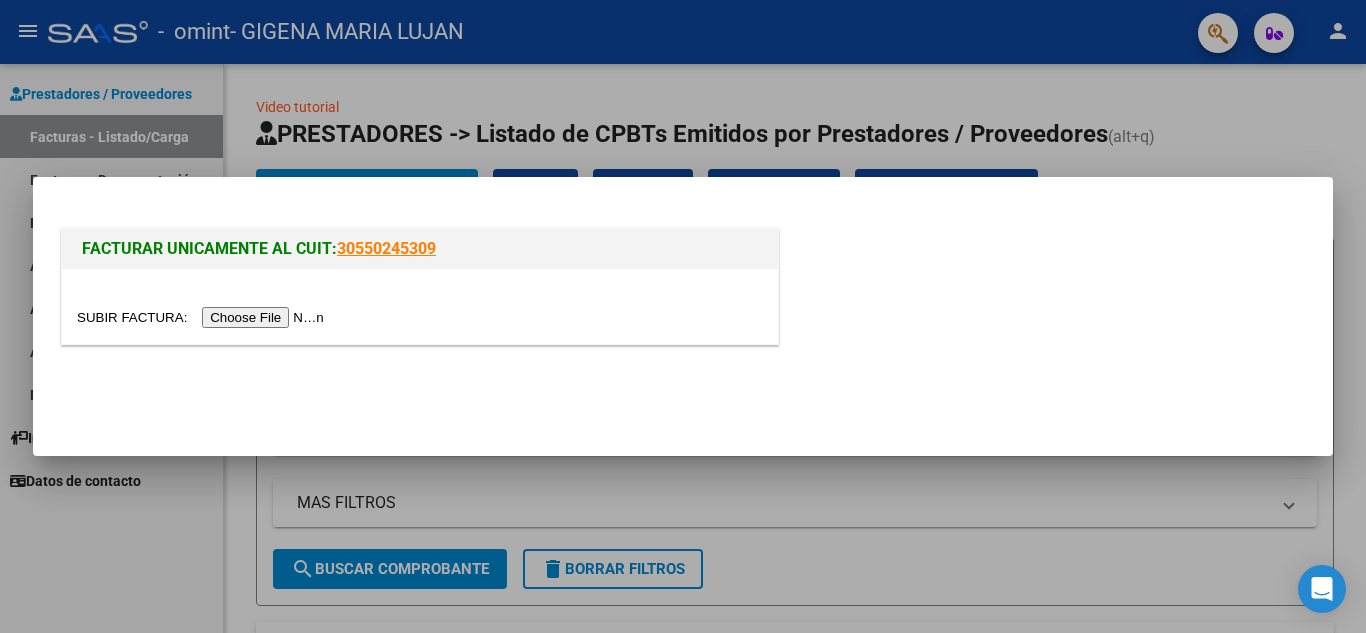 click at bounding box center [203, 317] 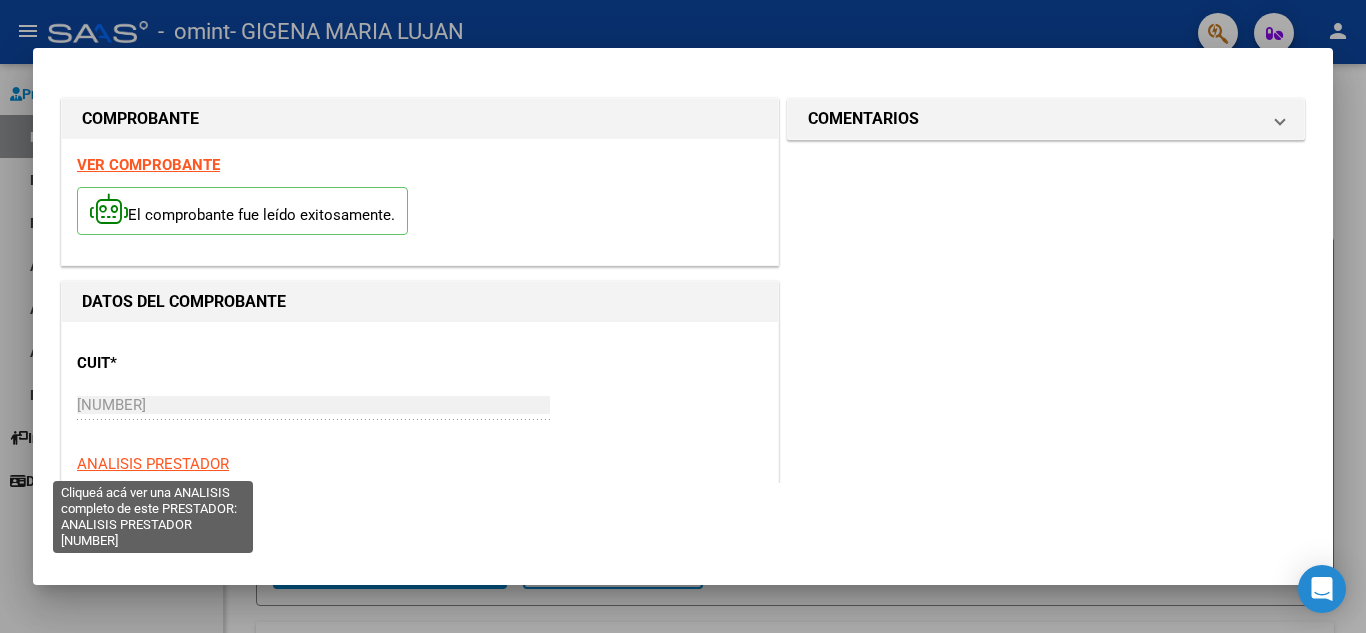 click on "ANALISIS PRESTADOR" at bounding box center (153, 464) 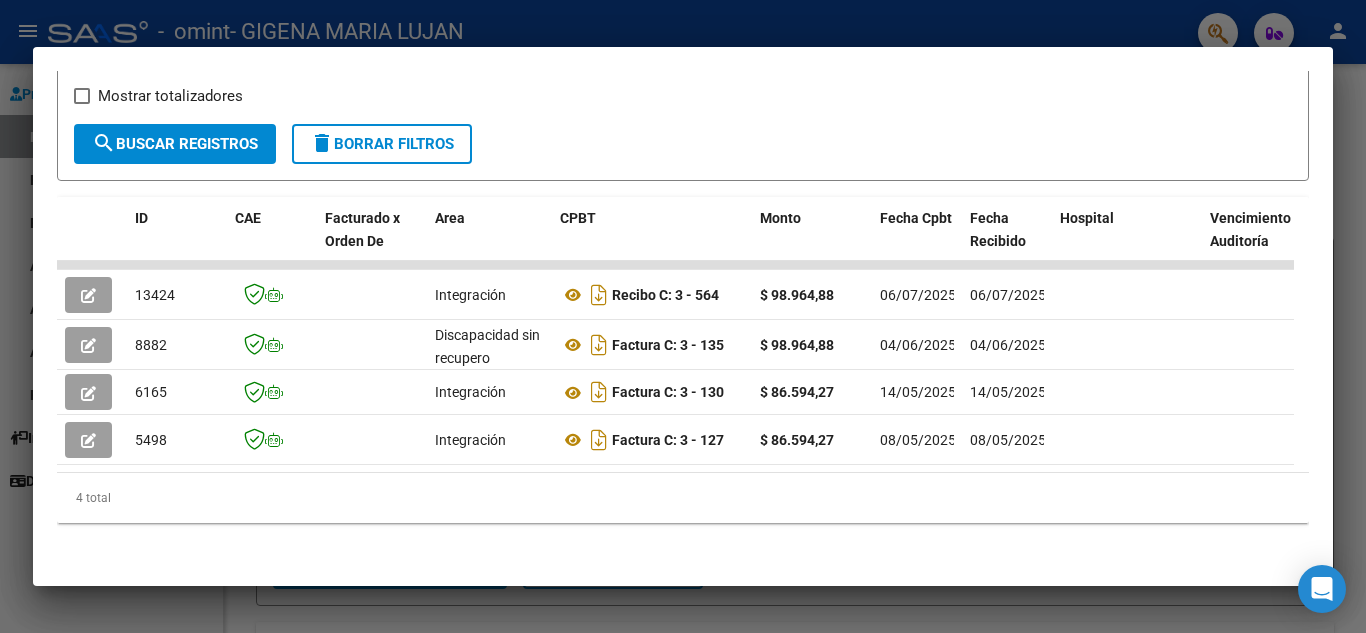scroll, scrollTop: 378, scrollLeft: 0, axis: vertical 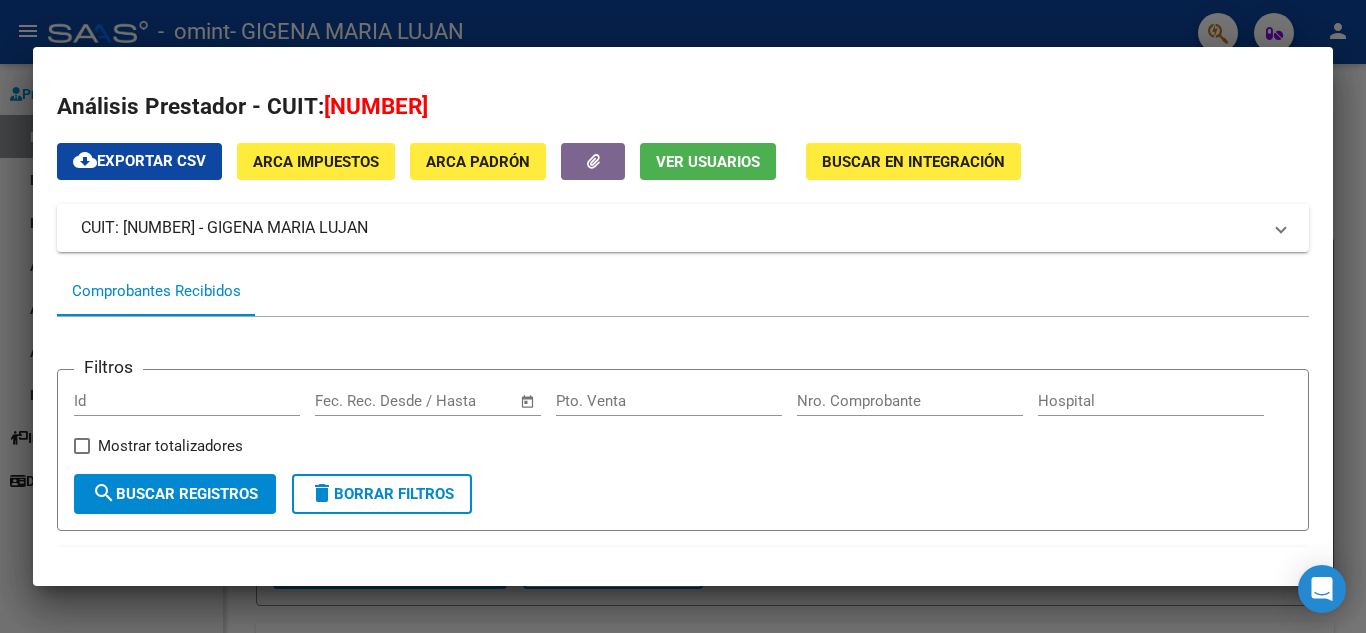 click at bounding box center [683, 316] 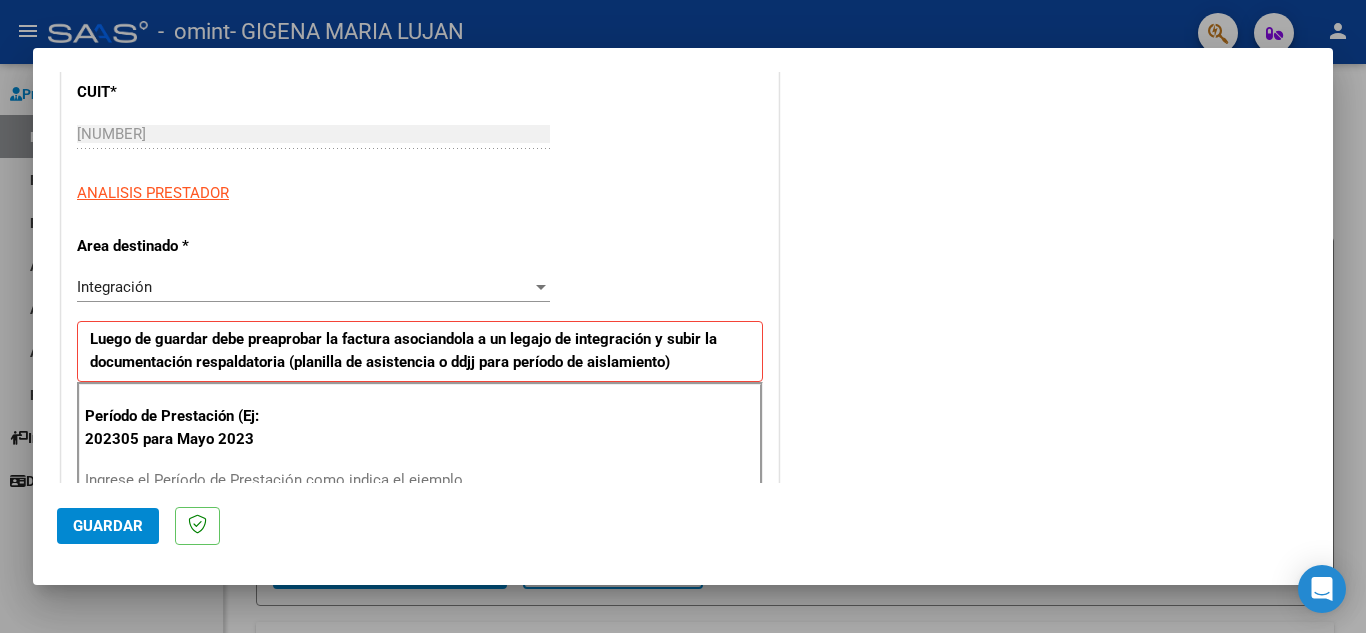 scroll, scrollTop: 300, scrollLeft: 0, axis: vertical 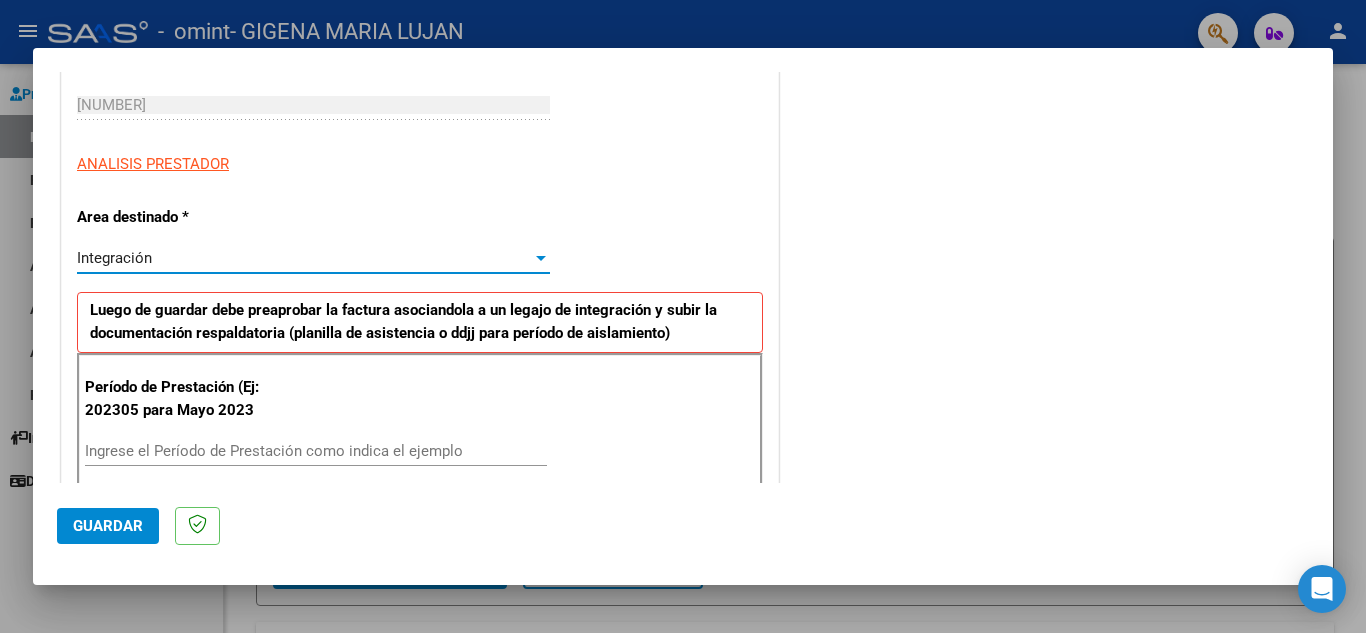 click on "Integración" at bounding box center [304, 258] 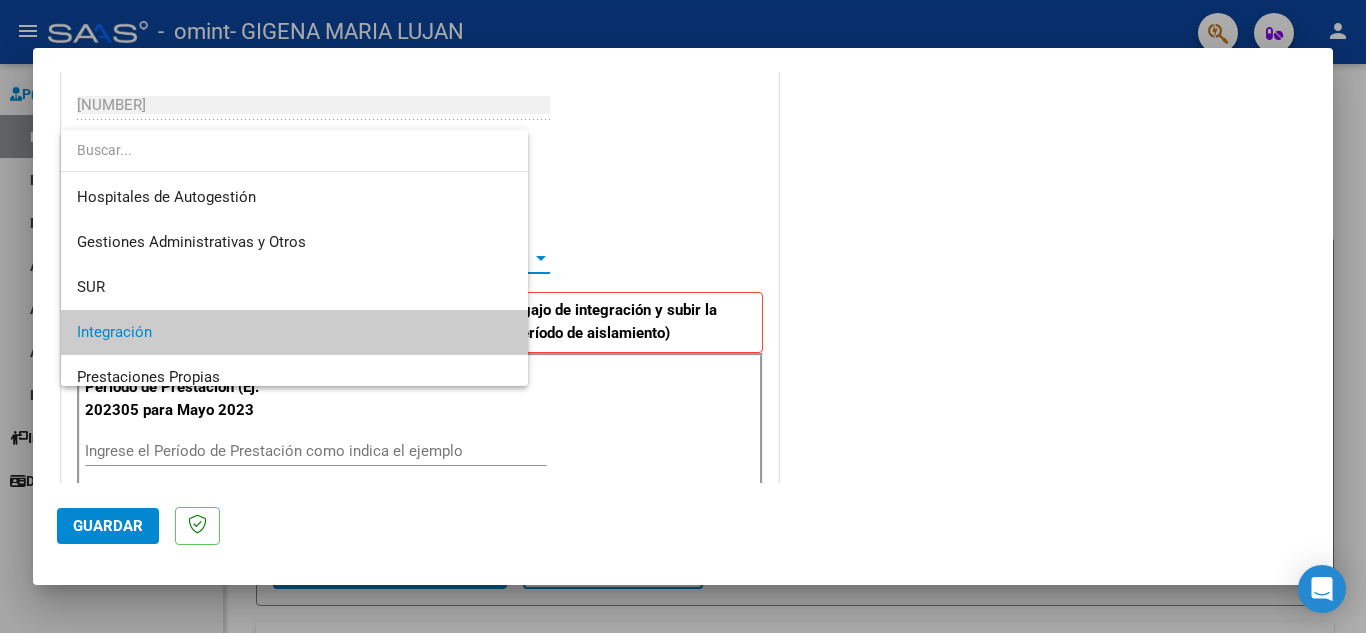 scroll, scrollTop: 75, scrollLeft: 0, axis: vertical 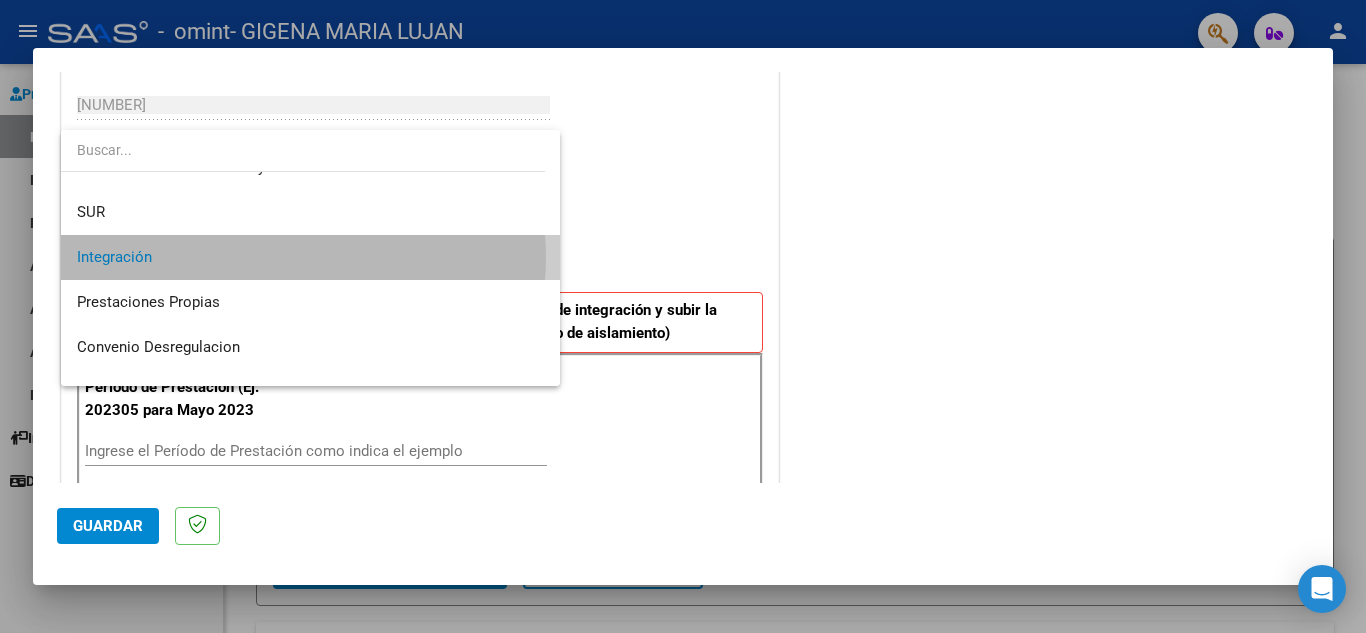 click on "Integración" at bounding box center [310, 257] 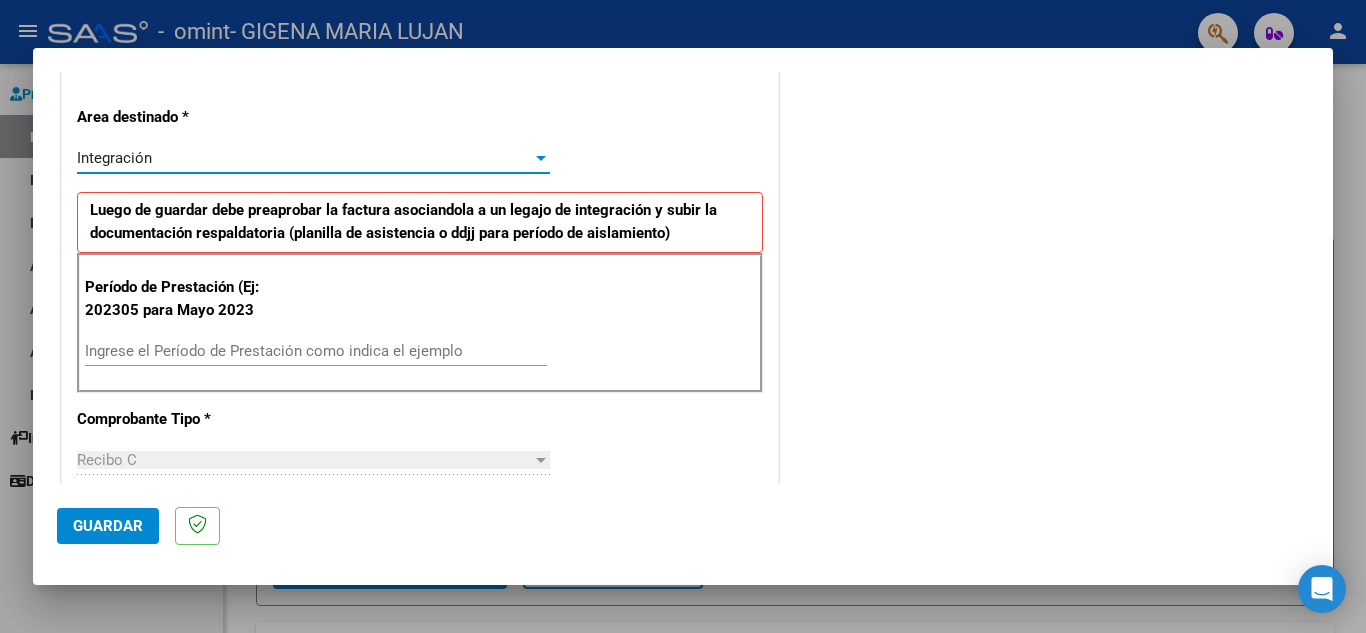 scroll, scrollTop: 500, scrollLeft: 0, axis: vertical 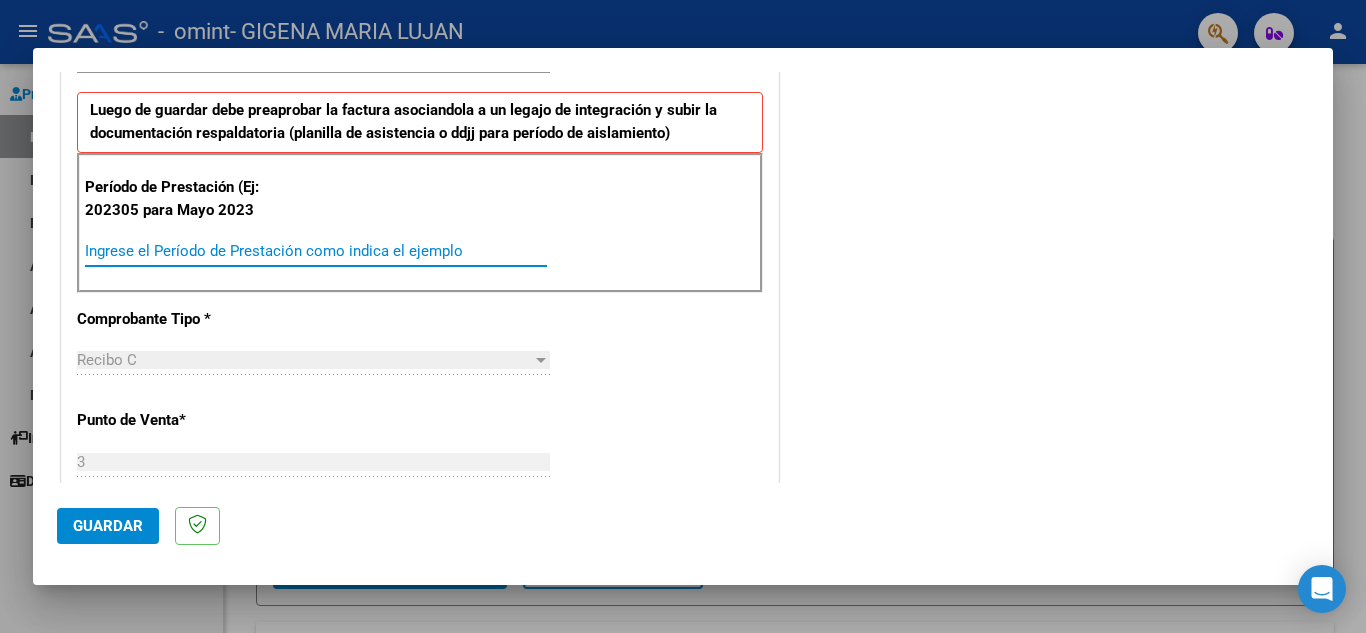 click on "Ingrese el Período de Prestación como indica el ejemplo" at bounding box center (316, 251) 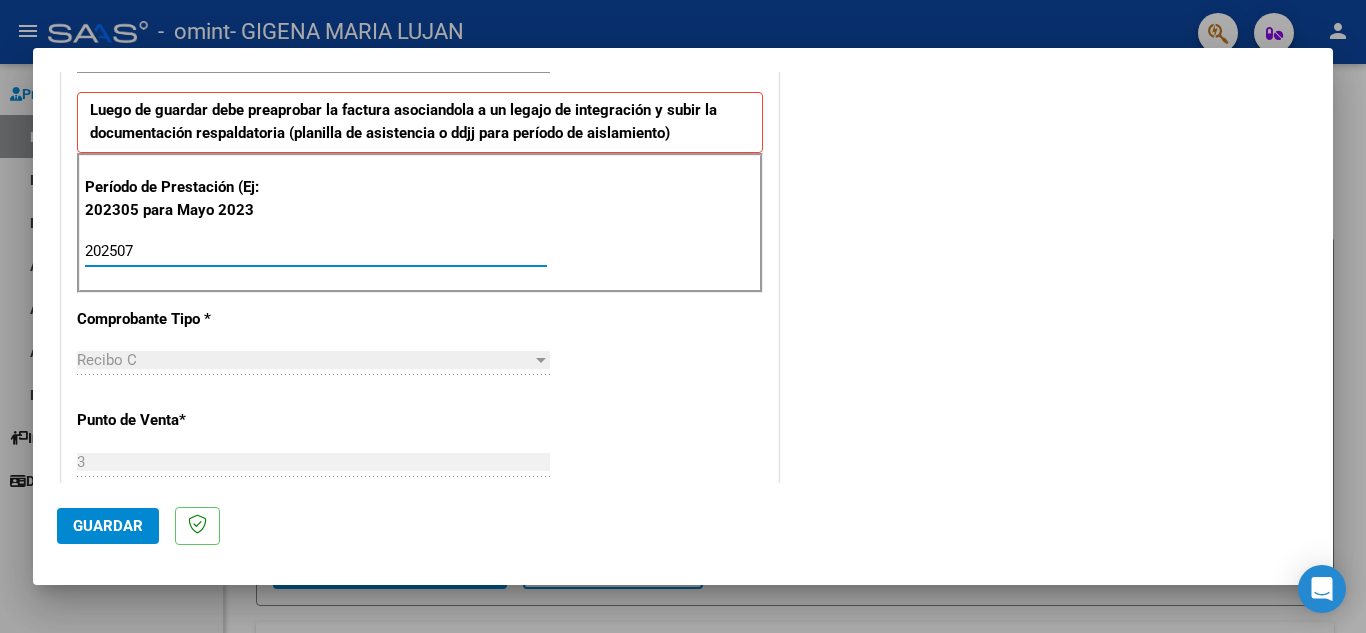 type on "202507" 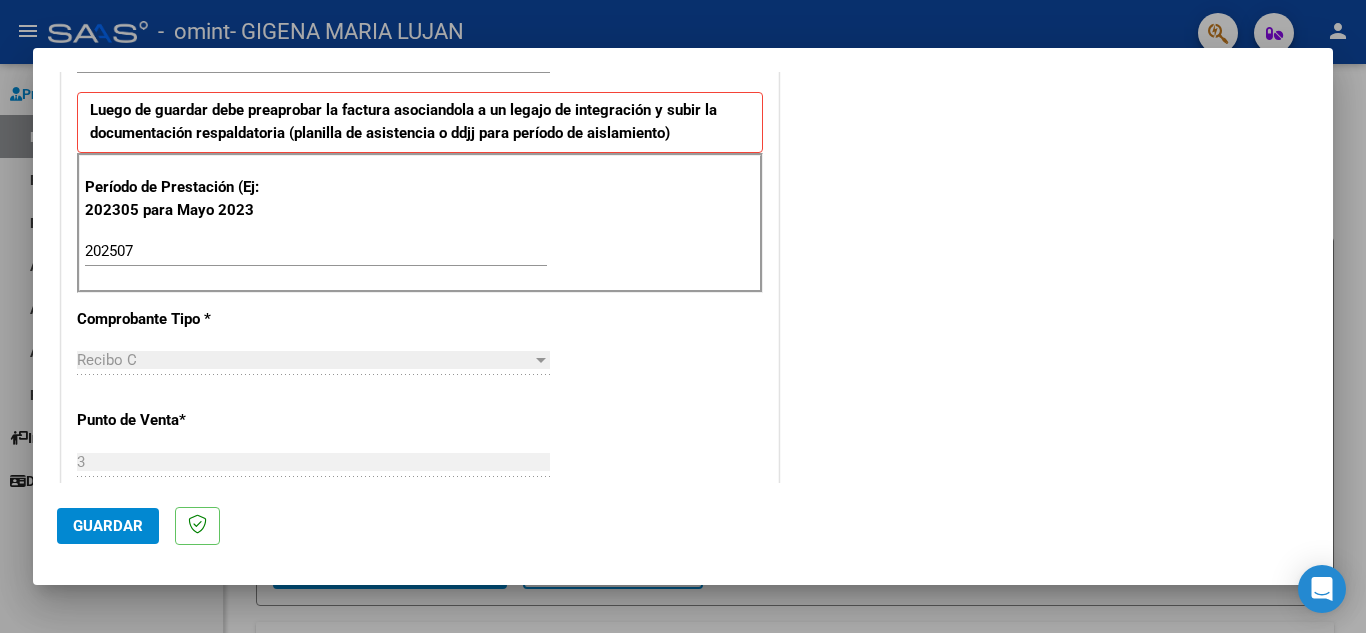 click on "Recibo C" at bounding box center [304, 360] 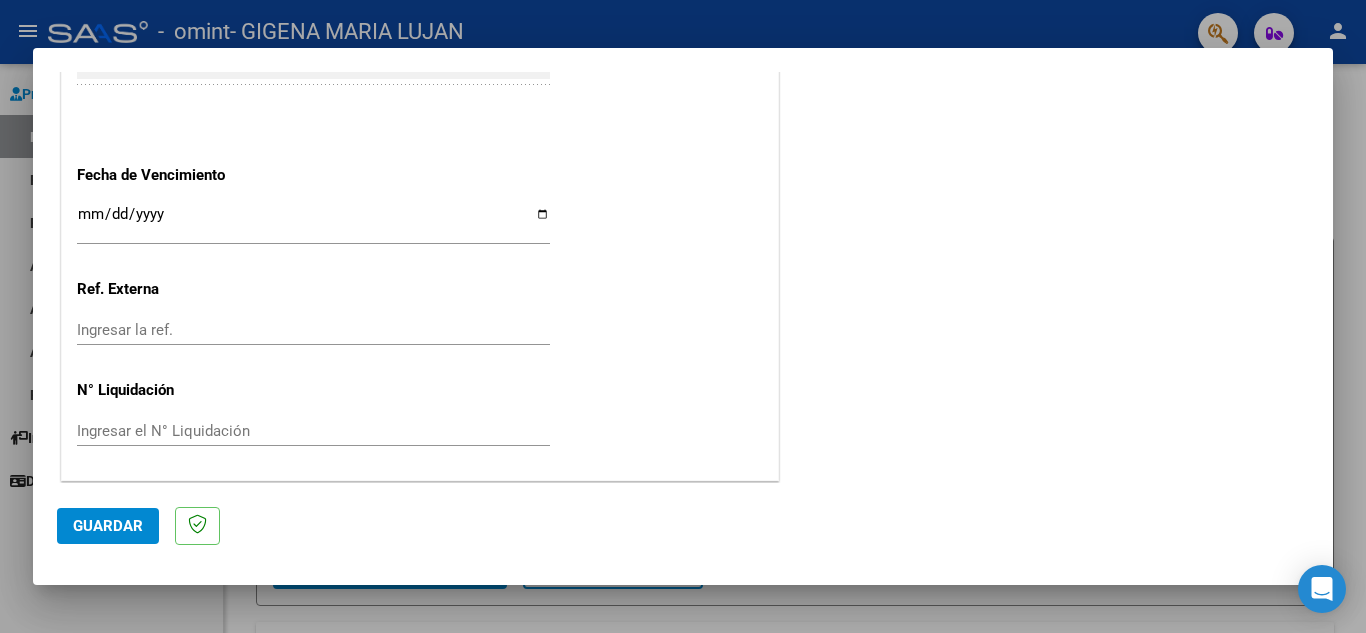 scroll, scrollTop: 1311, scrollLeft: 0, axis: vertical 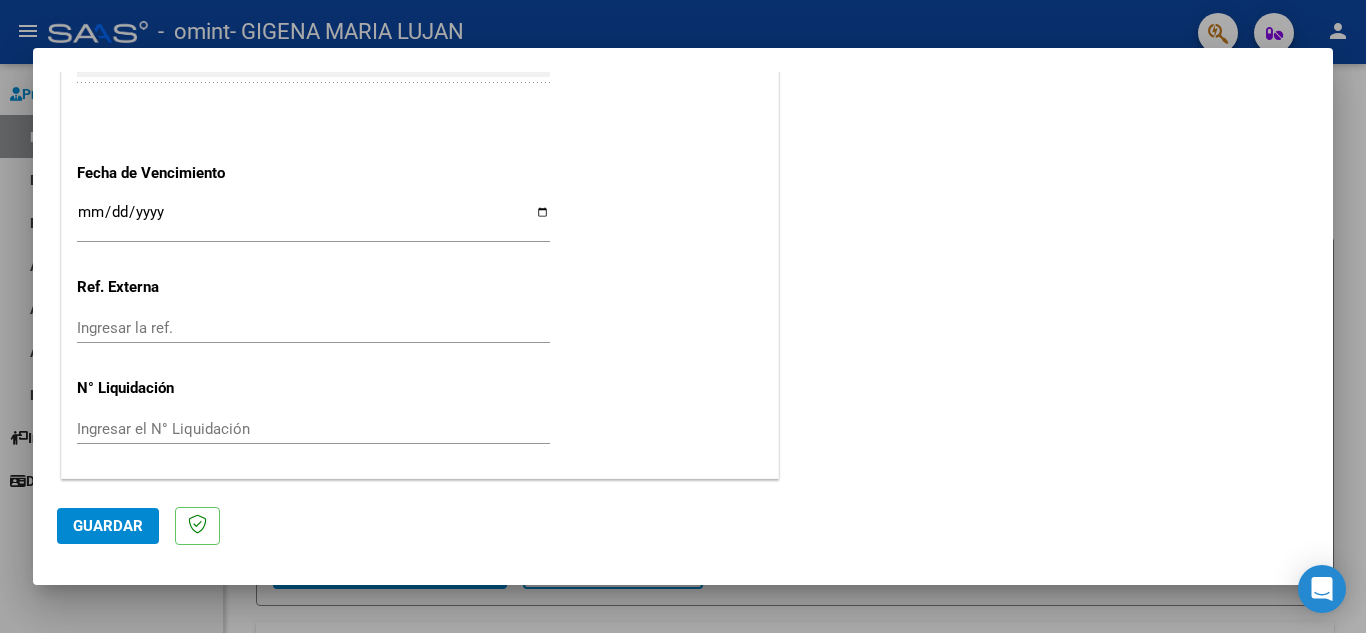 click on "Guardar" 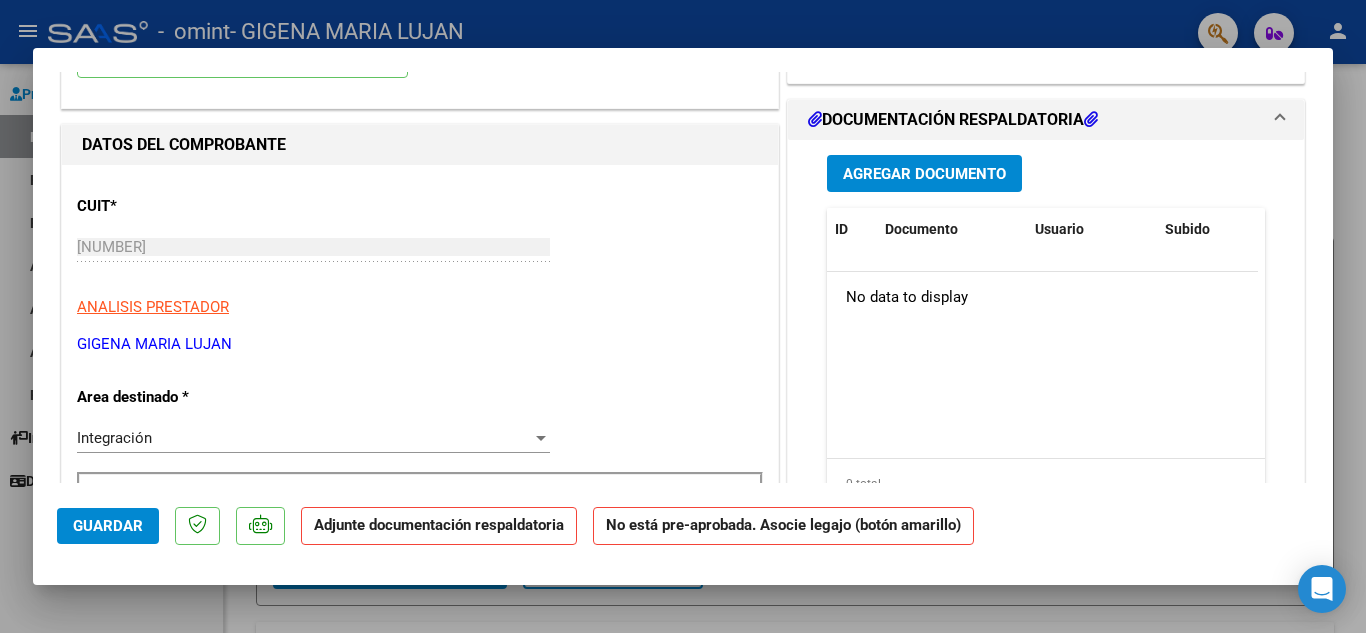 scroll, scrollTop: 0, scrollLeft: 0, axis: both 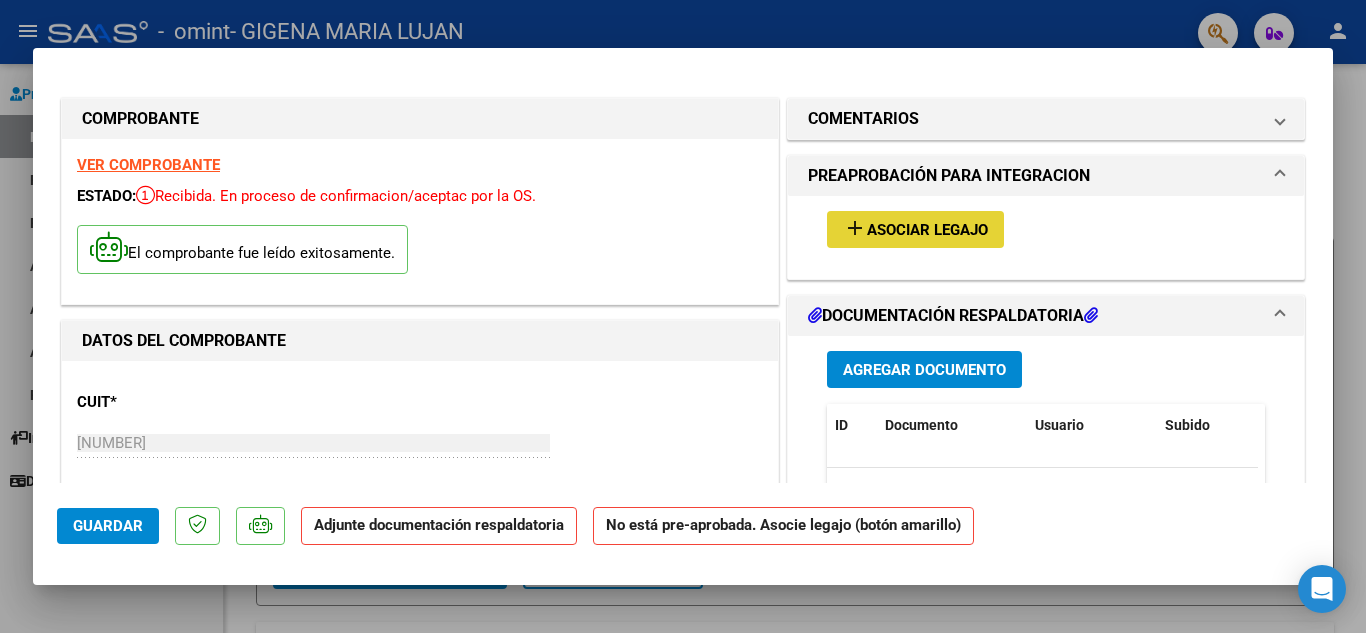 click on "Asociar Legajo" at bounding box center [927, 230] 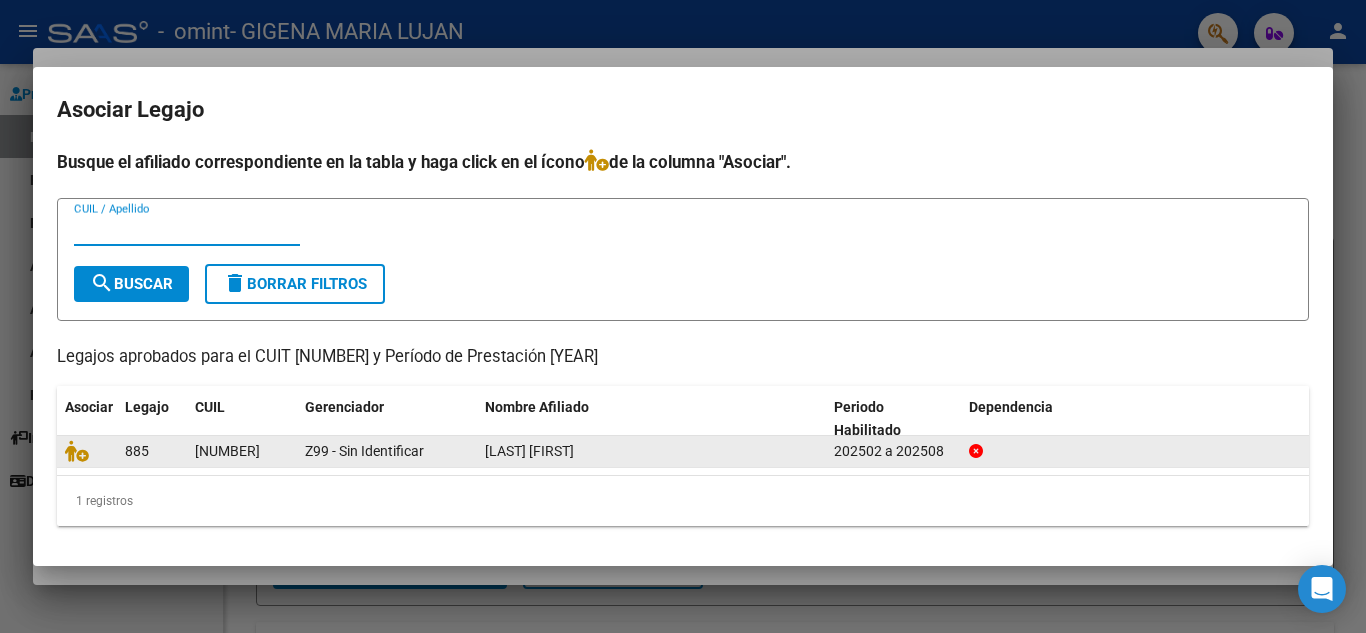 click on "[LAST] [FIRST]" 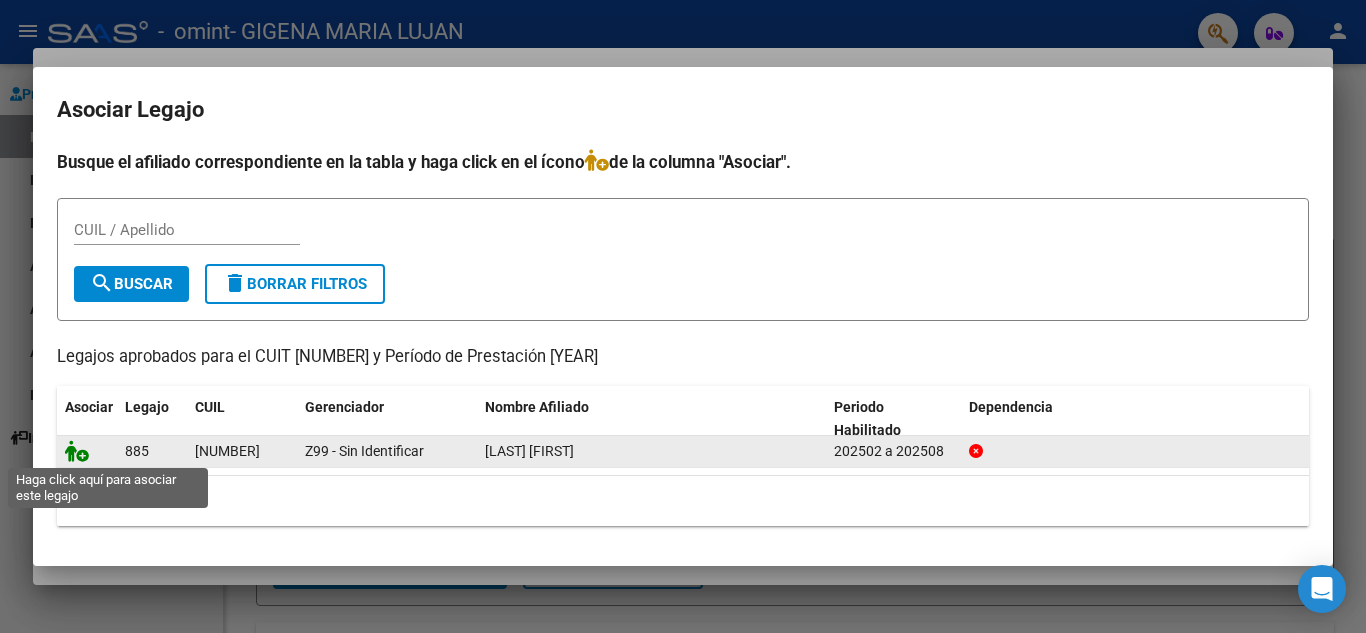 click 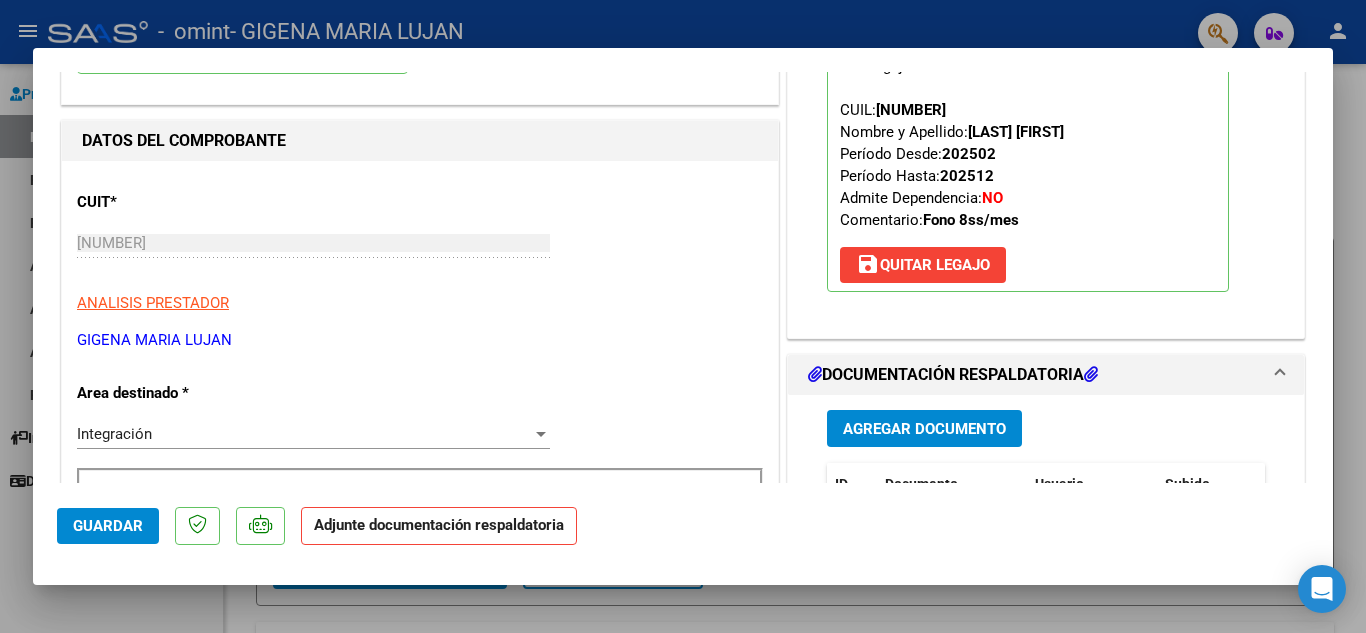 scroll, scrollTop: 0, scrollLeft: 0, axis: both 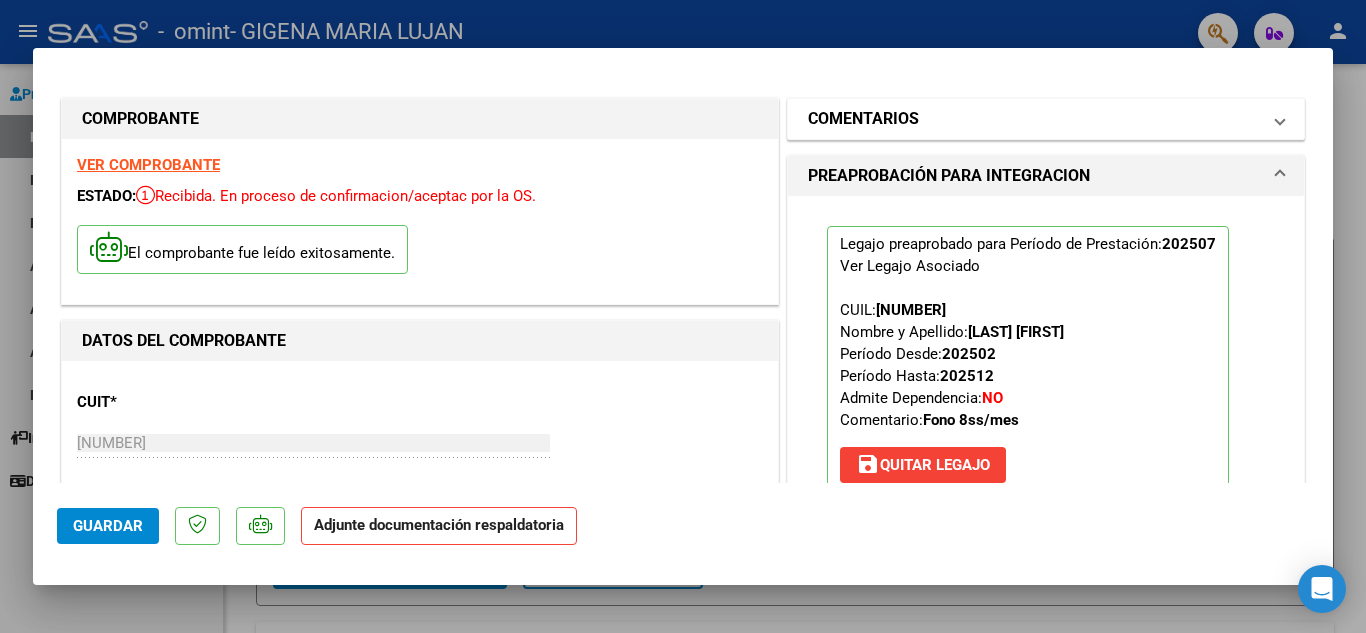 click on "COMENTARIOS" at bounding box center (1046, 119) 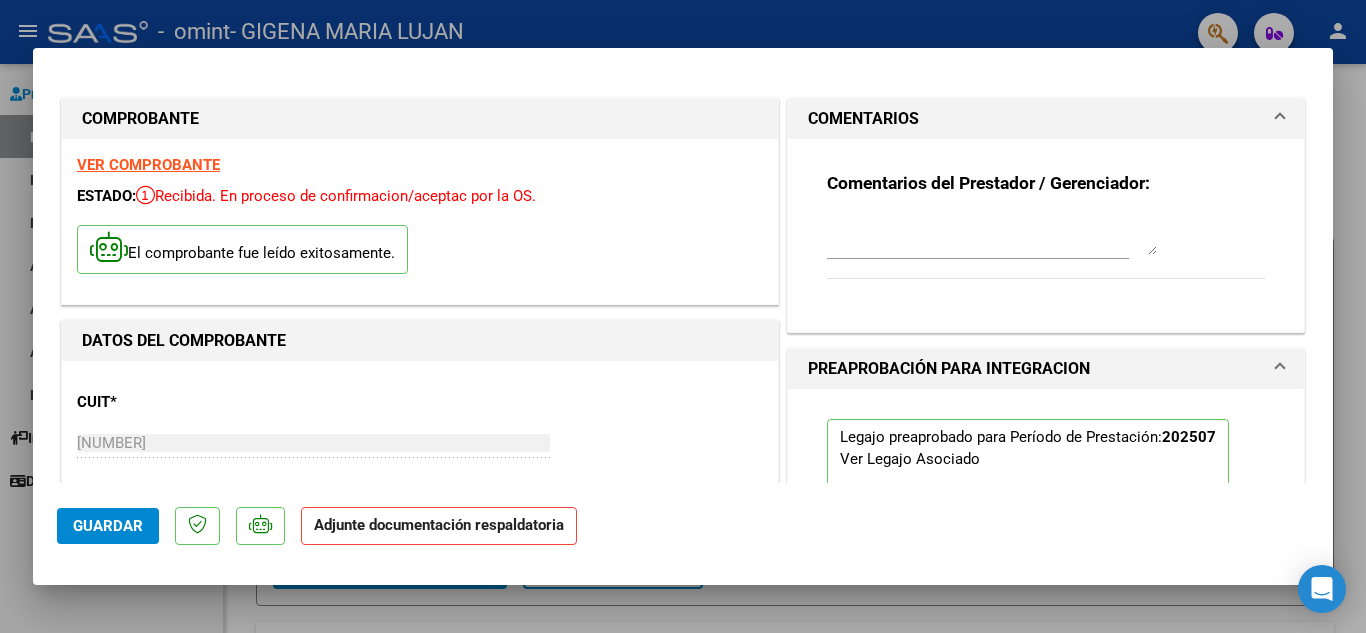 click on "COMENTARIOS" at bounding box center (863, 119) 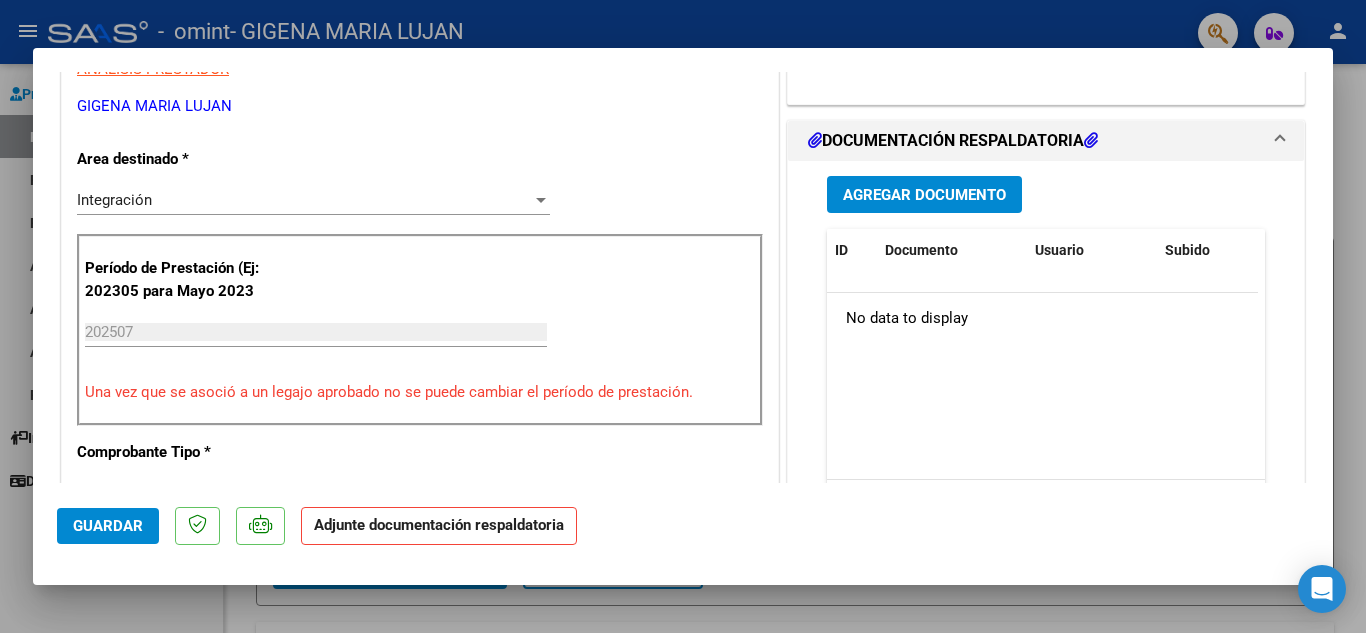 scroll, scrollTop: 400, scrollLeft: 0, axis: vertical 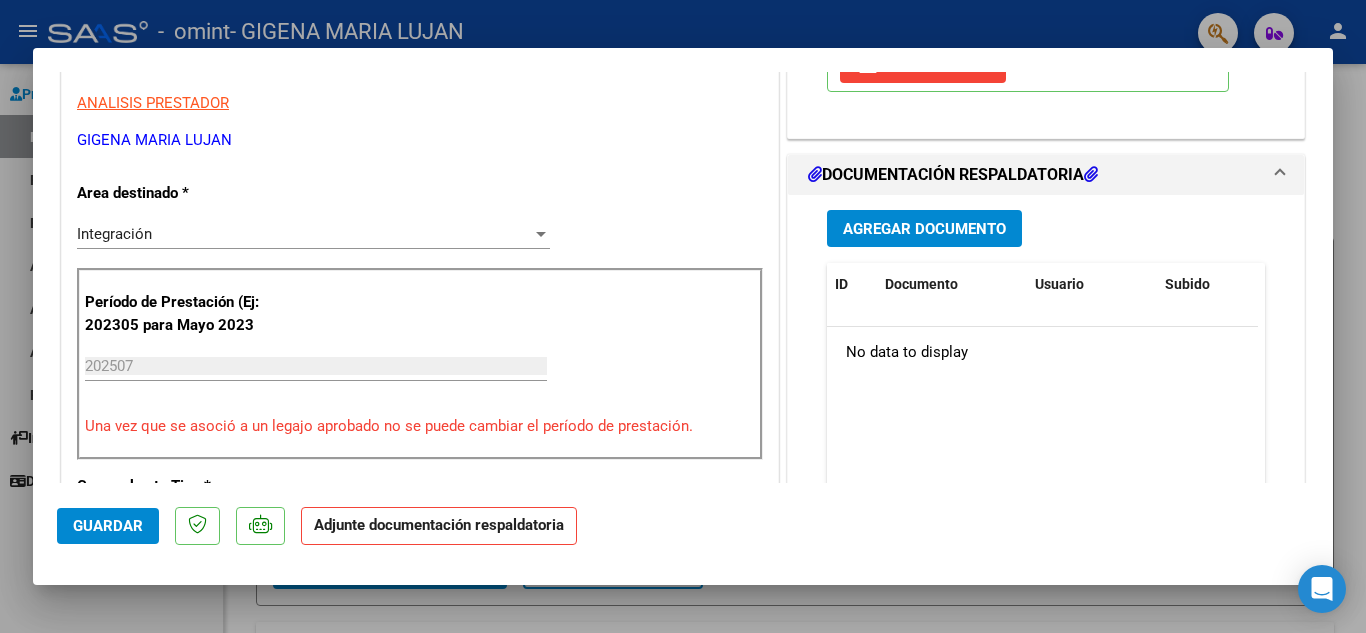 click on "Agregar Documento" at bounding box center (924, 229) 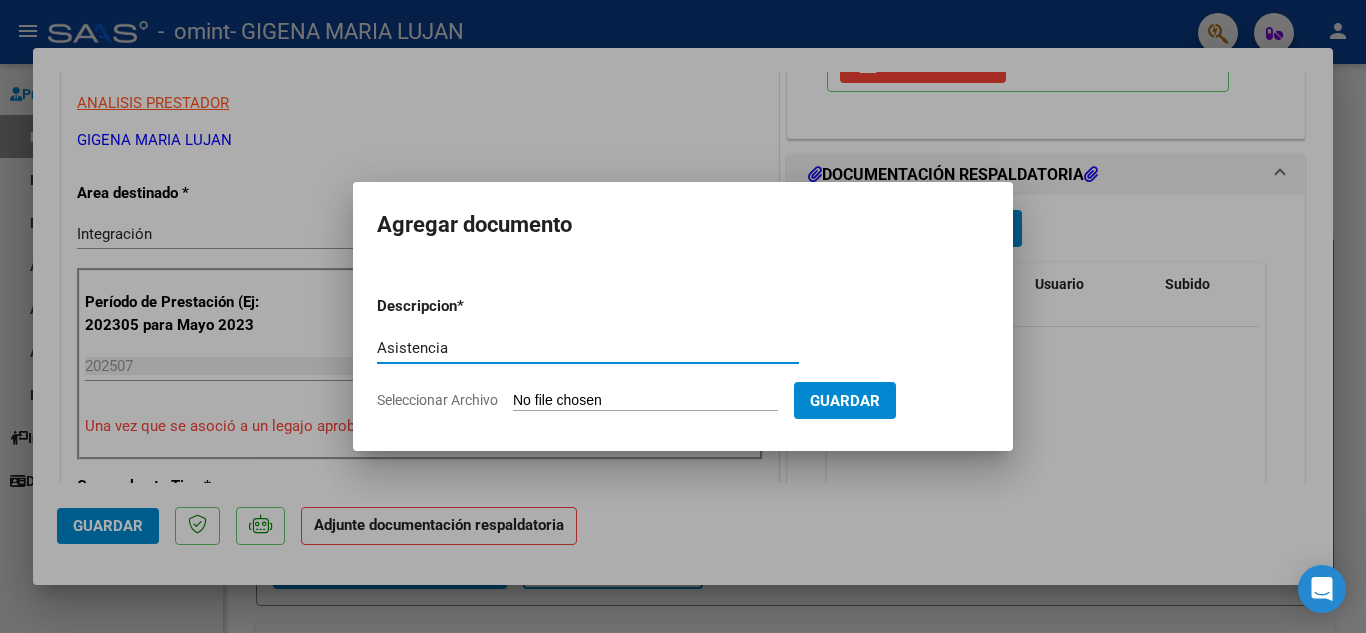 type on "Asistencia" 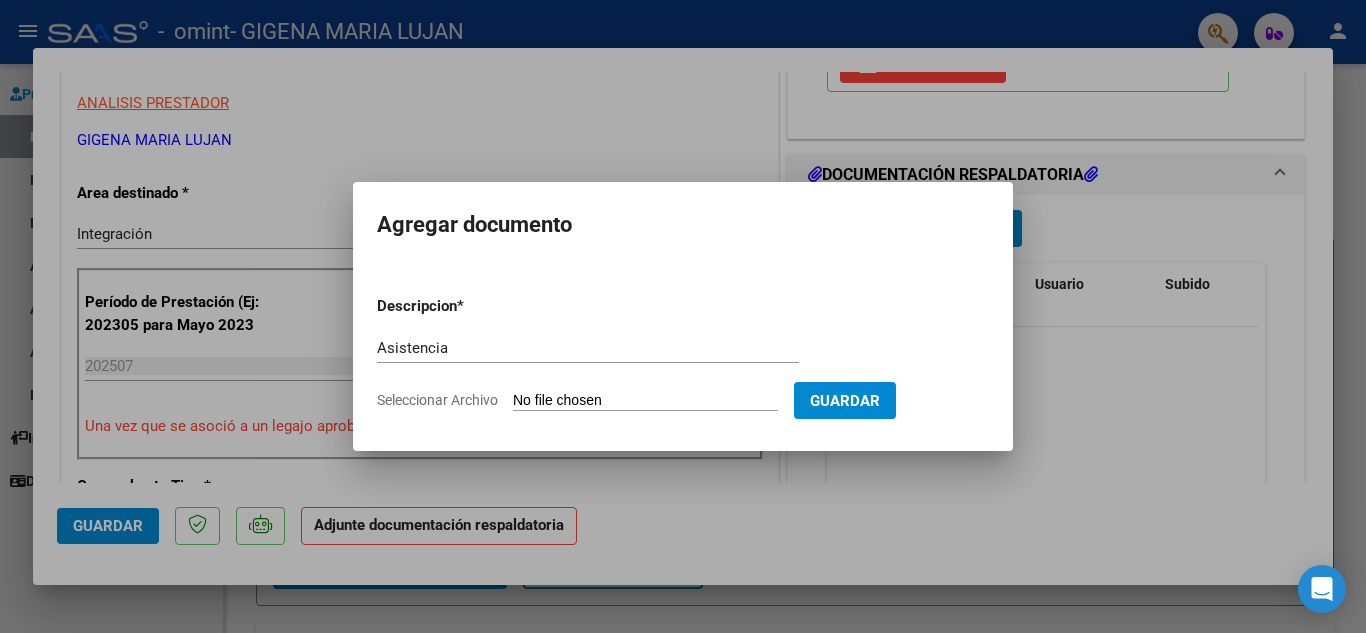 click on "Seleccionar Archivo" at bounding box center [645, 401] 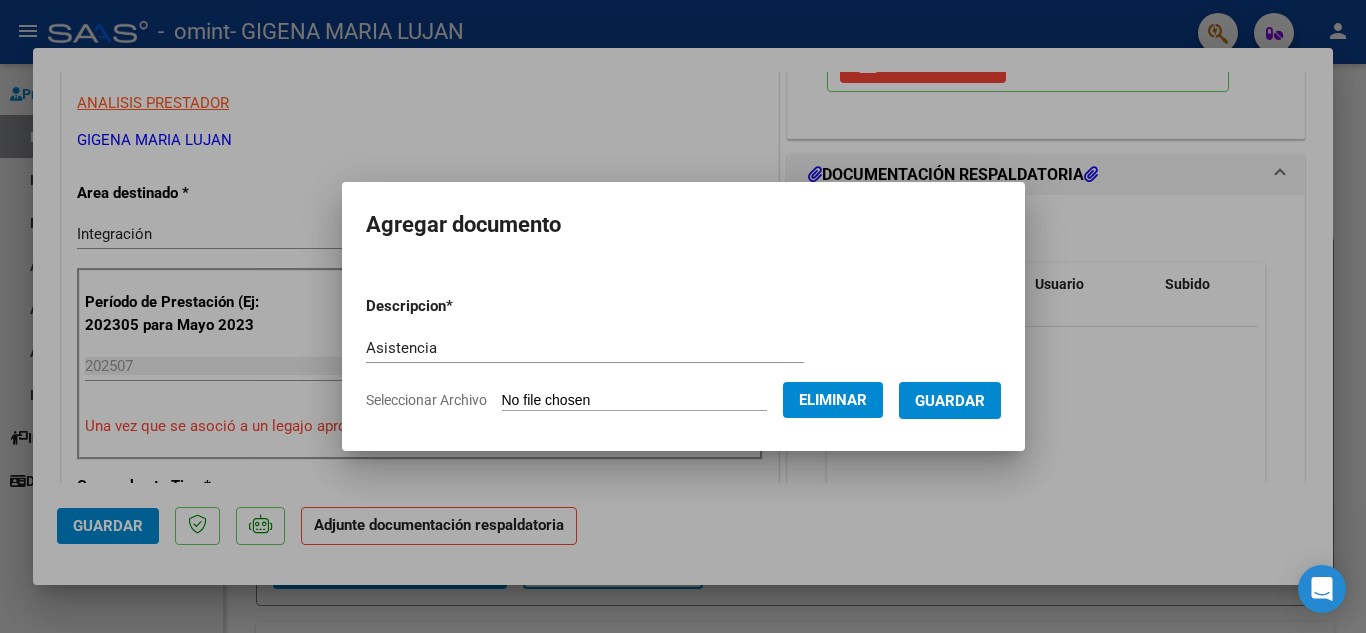 click on "Guardar" at bounding box center (950, 401) 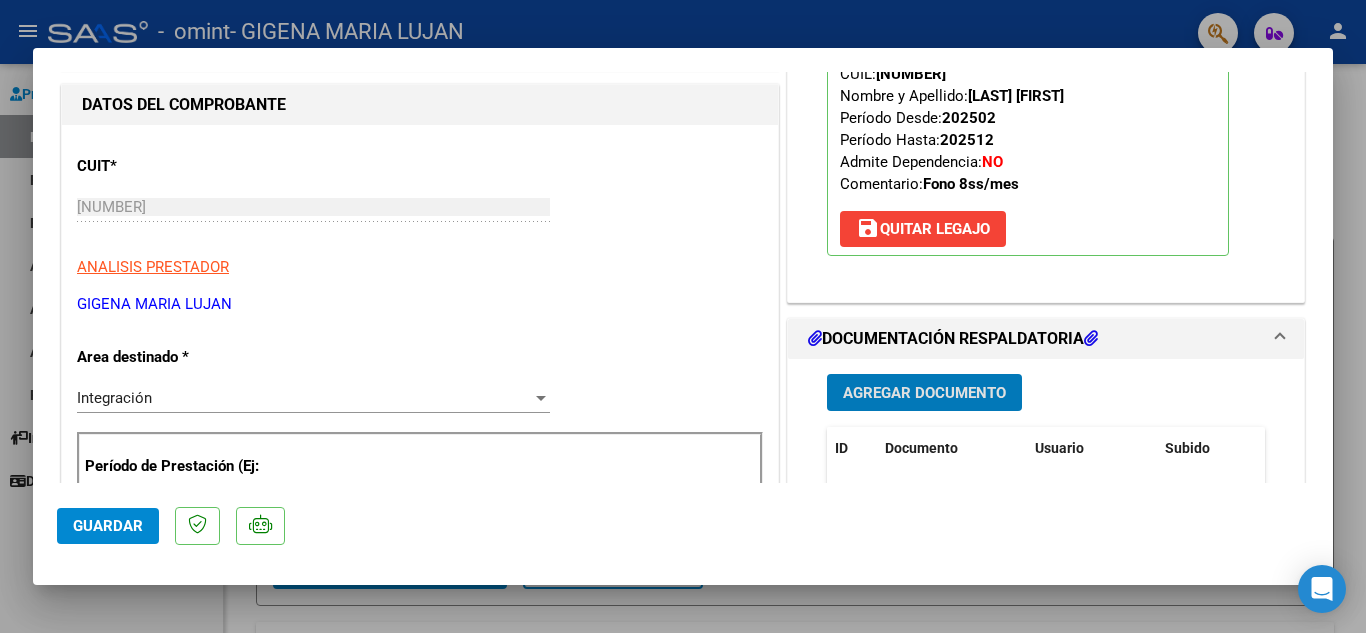 scroll, scrollTop: 200, scrollLeft: 0, axis: vertical 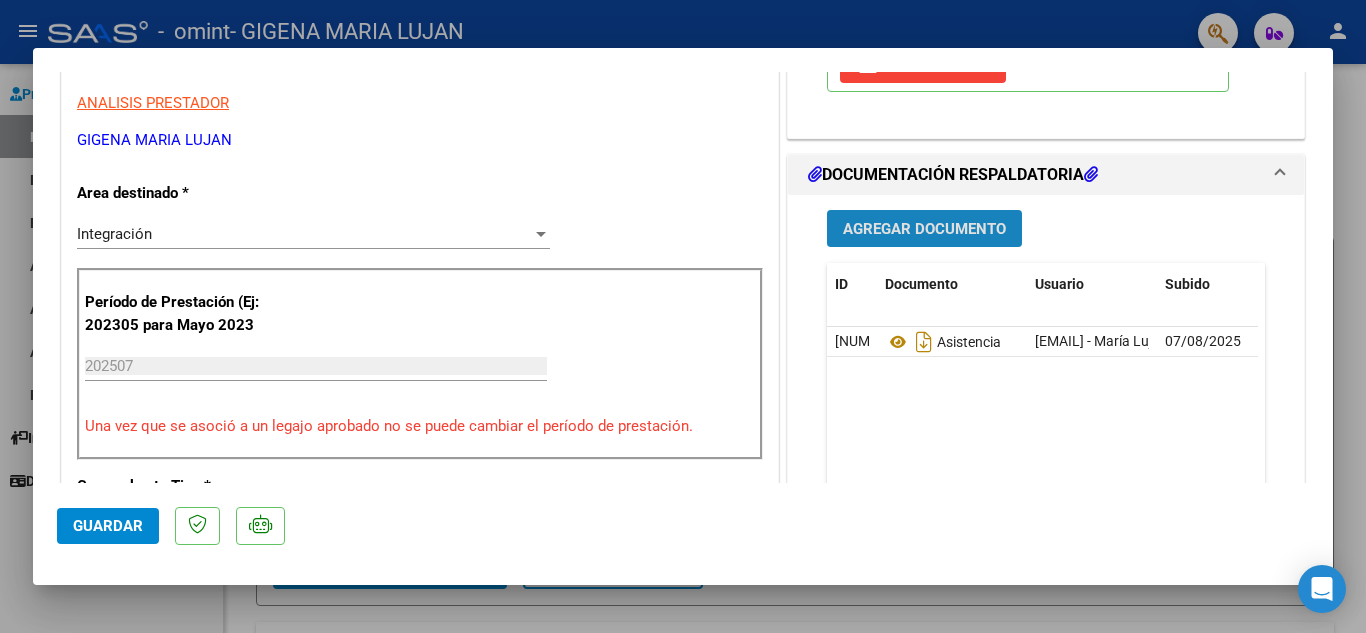 click on "Agregar Documento" at bounding box center [924, 229] 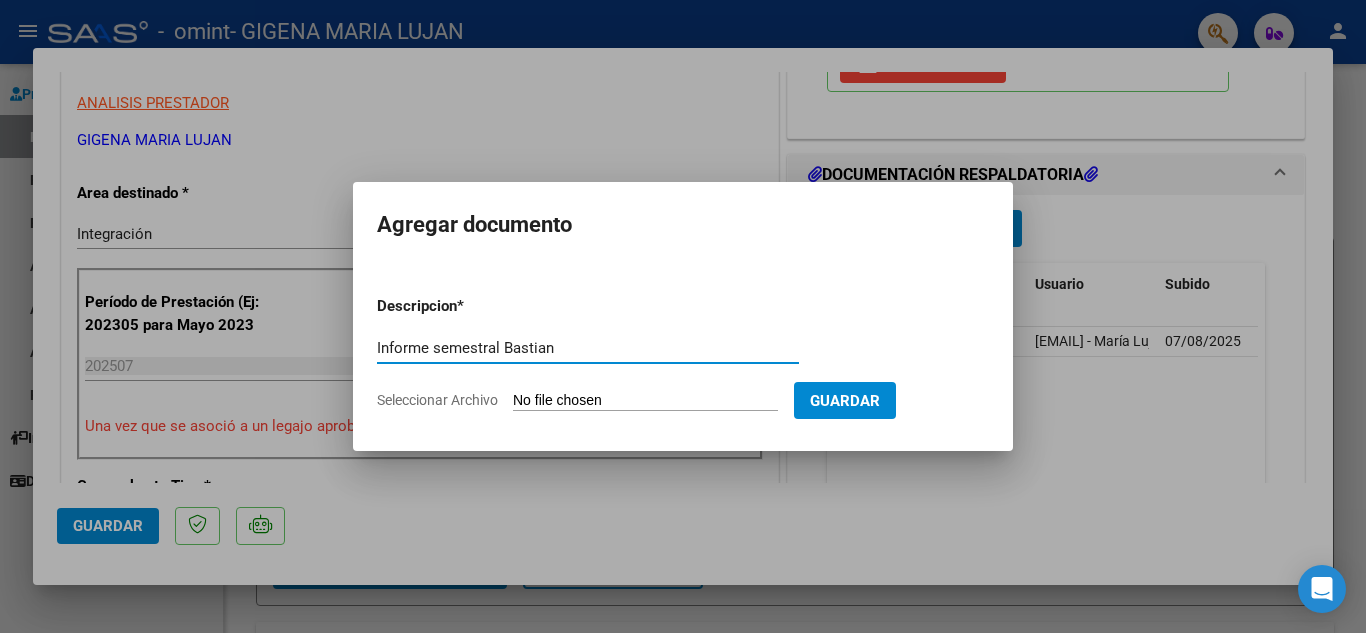 type on "Informe semestral Bastian" 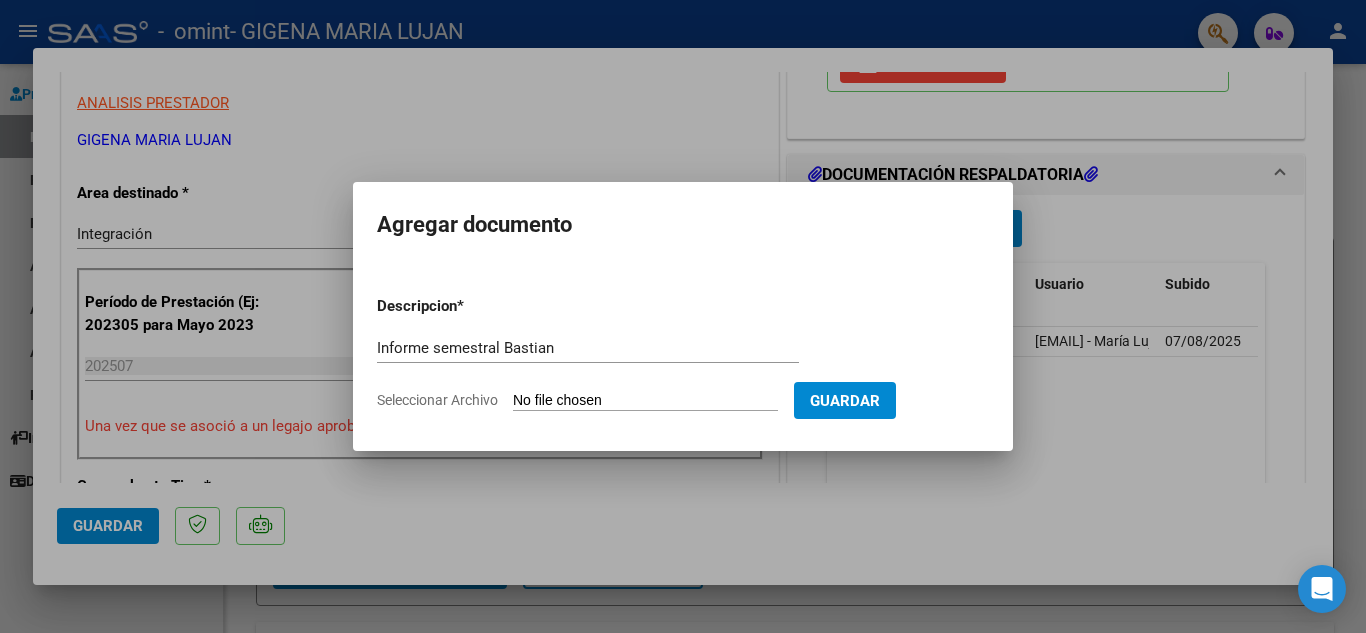 type on "C:\fakepath\INFORME SEMESTRAL BASTIAN [YEAR].pdf" 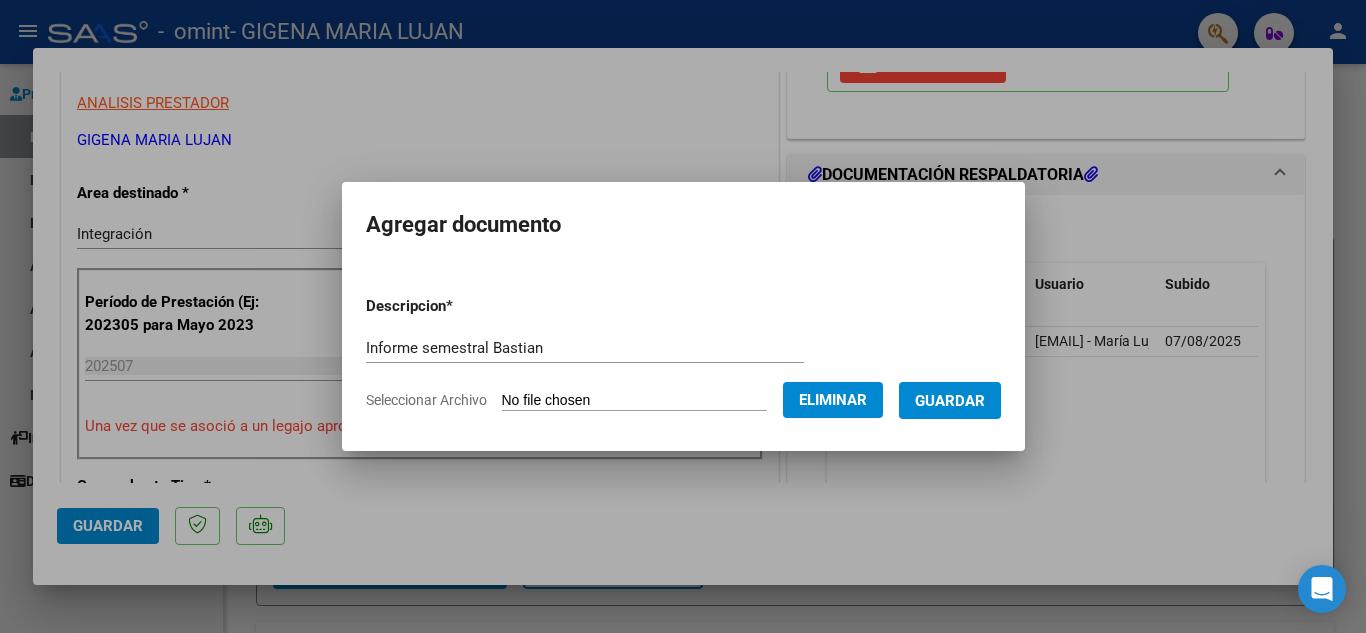 click on "Guardar" at bounding box center [950, 401] 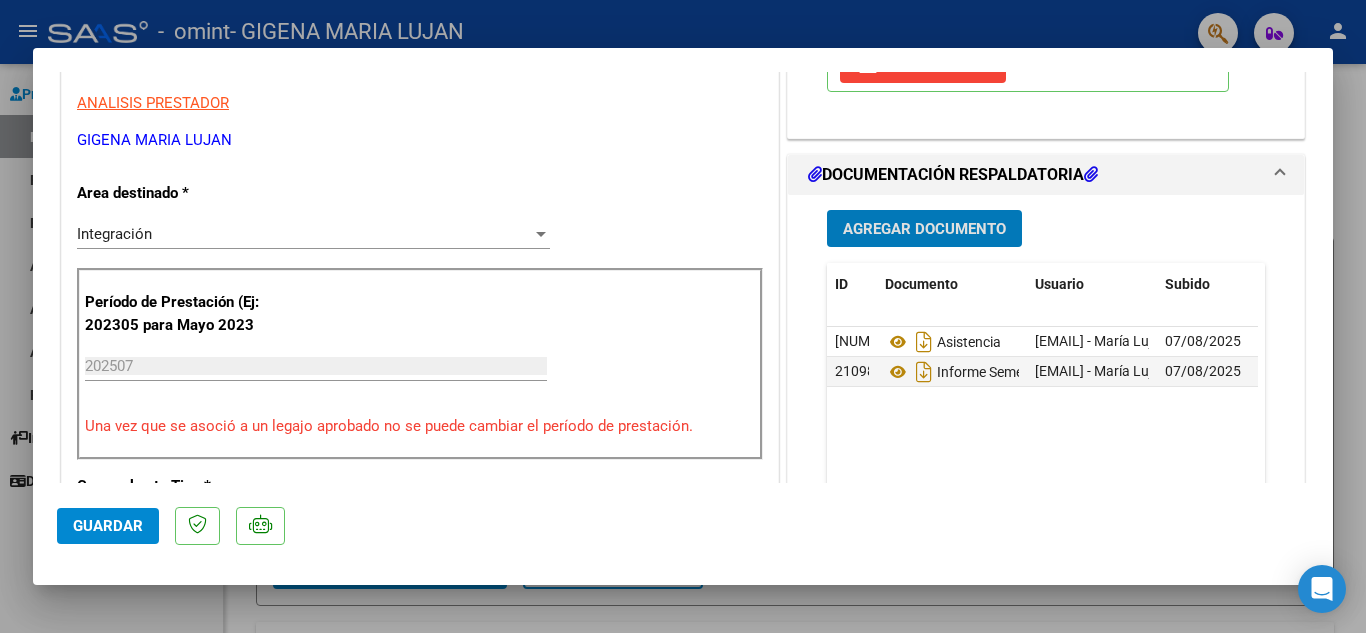 click on "Guardar" 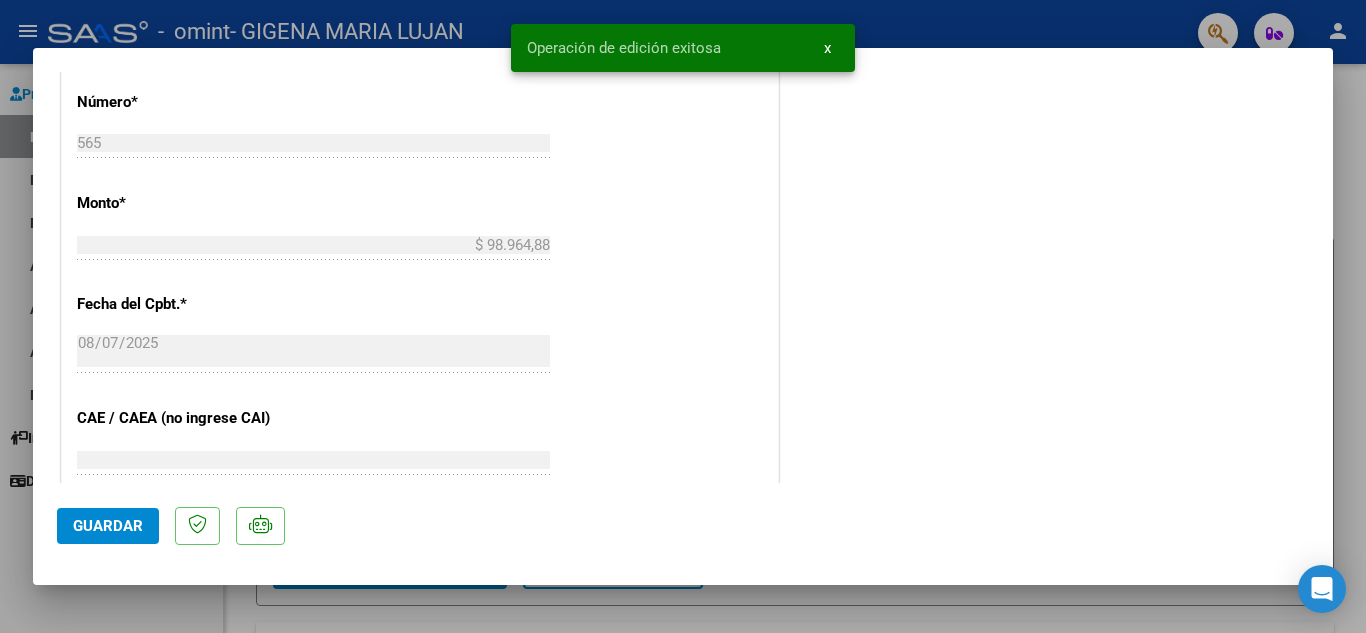 scroll, scrollTop: 1000, scrollLeft: 0, axis: vertical 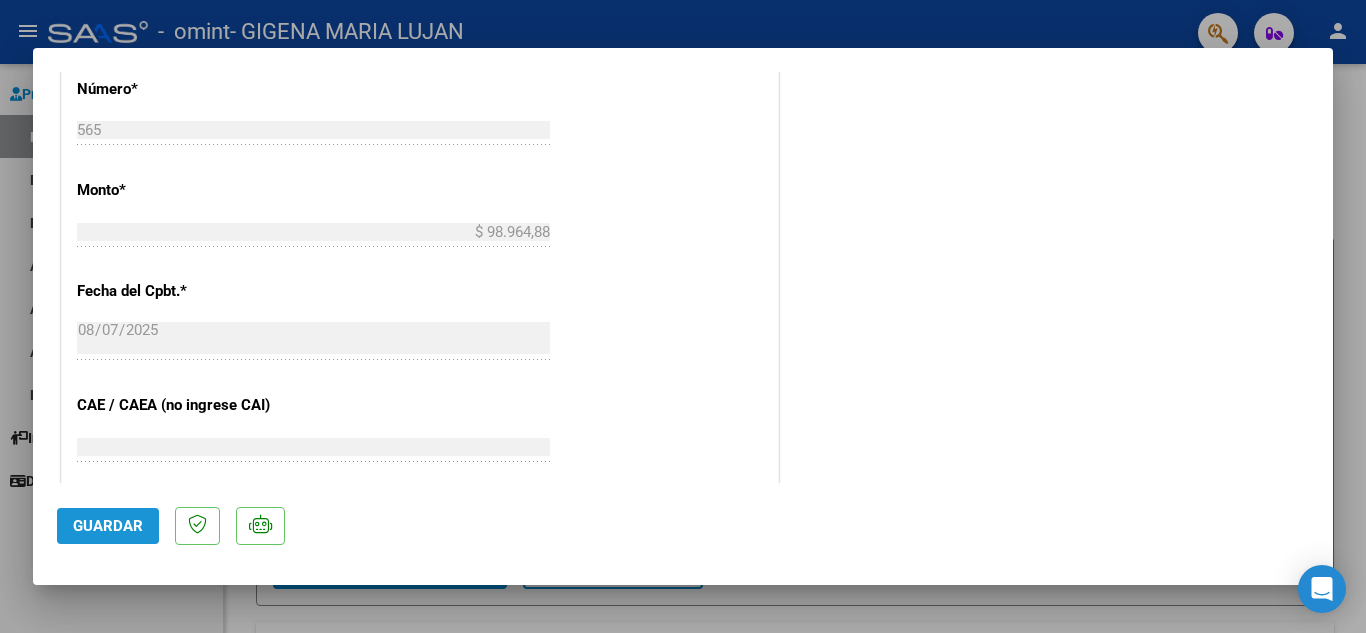 click on "Guardar" 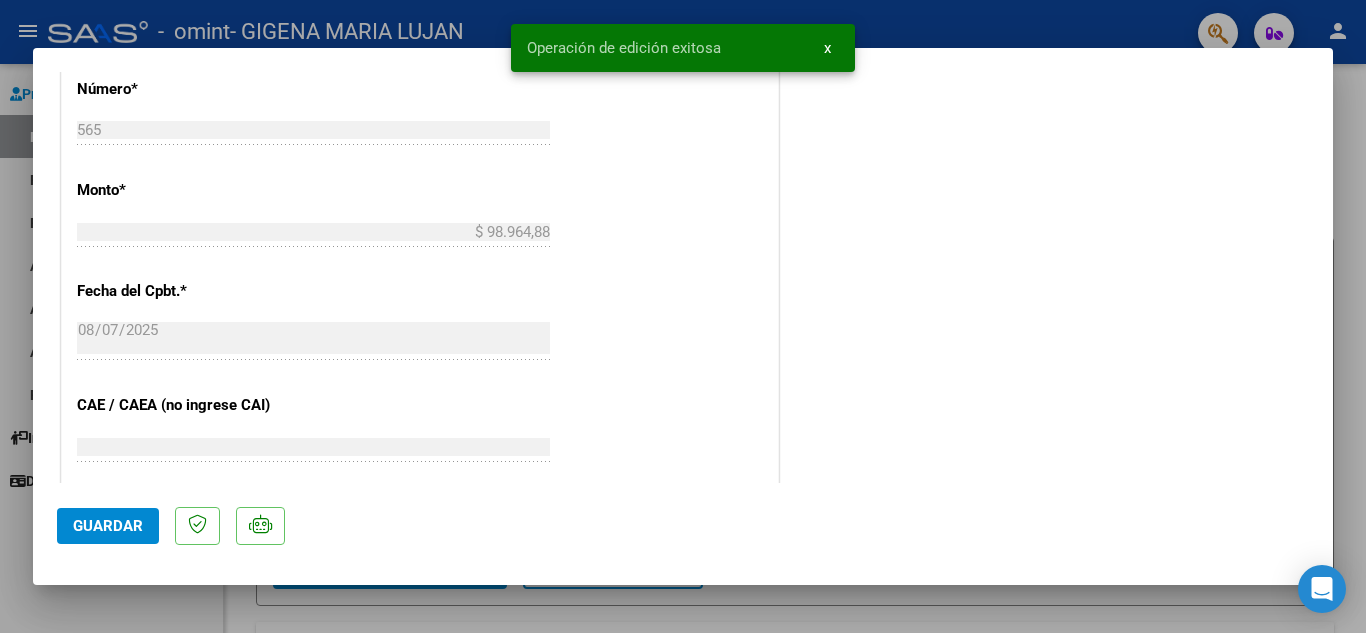 click at bounding box center [683, 316] 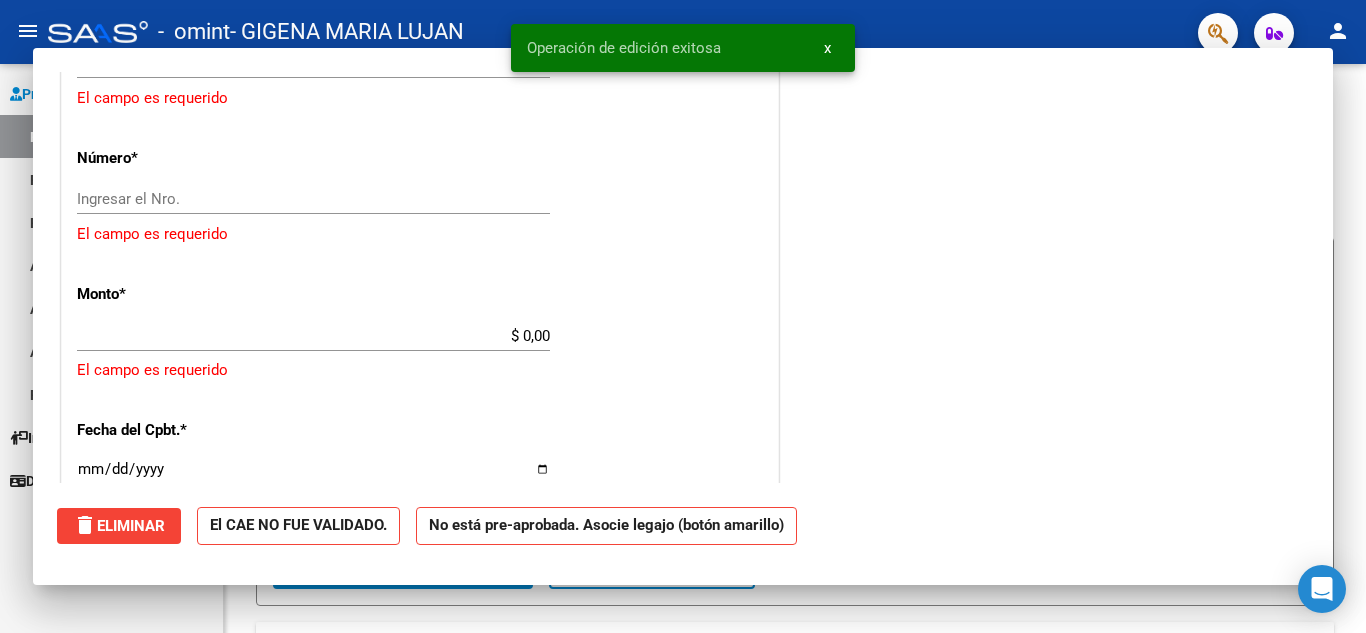 scroll, scrollTop: 0, scrollLeft: 0, axis: both 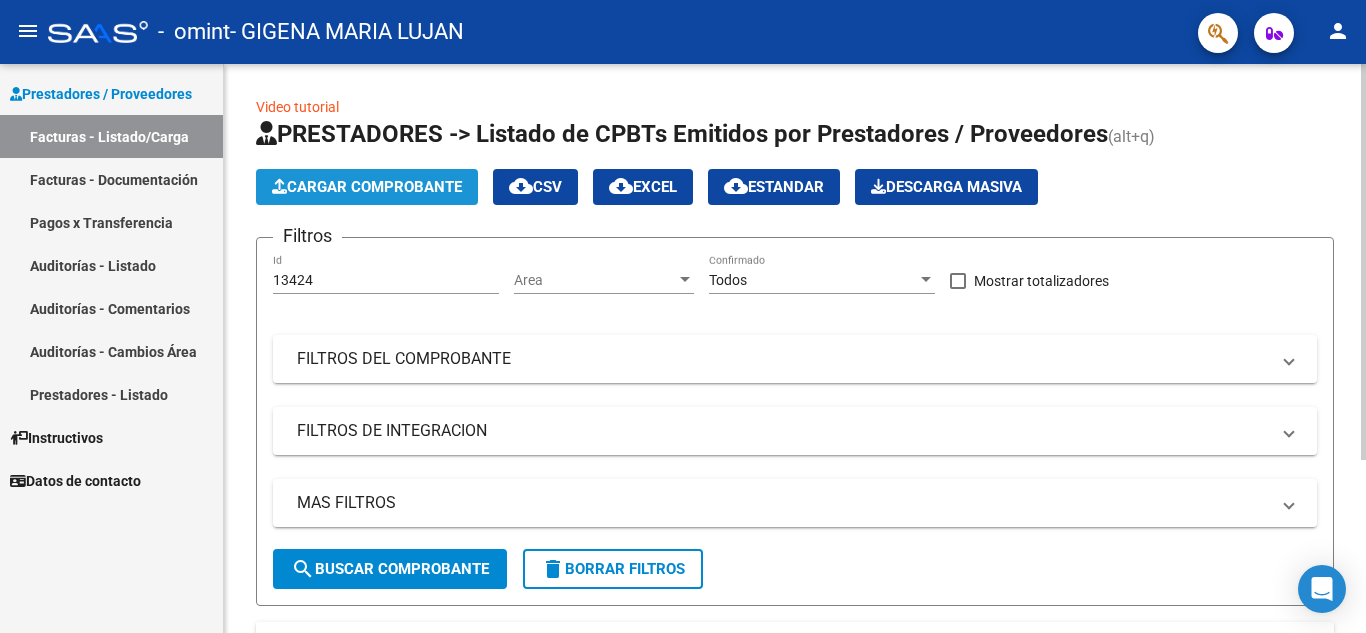 click on "Cargar Comprobante" 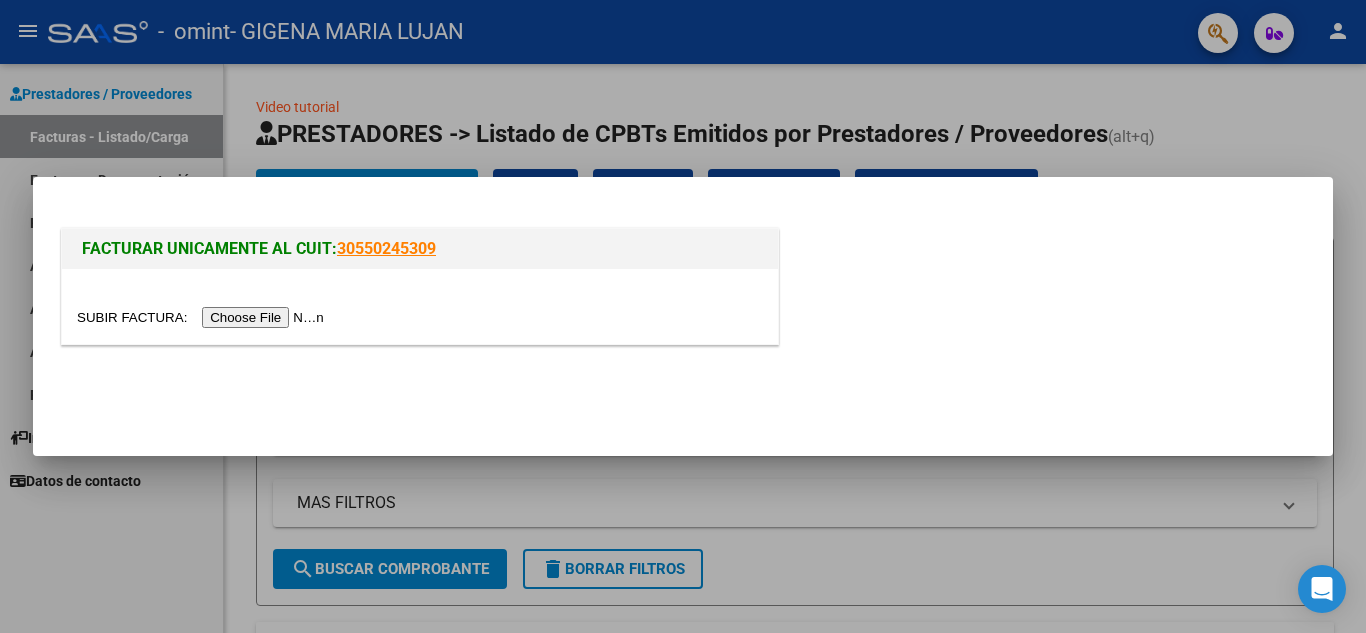 click at bounding box center (203, 317) 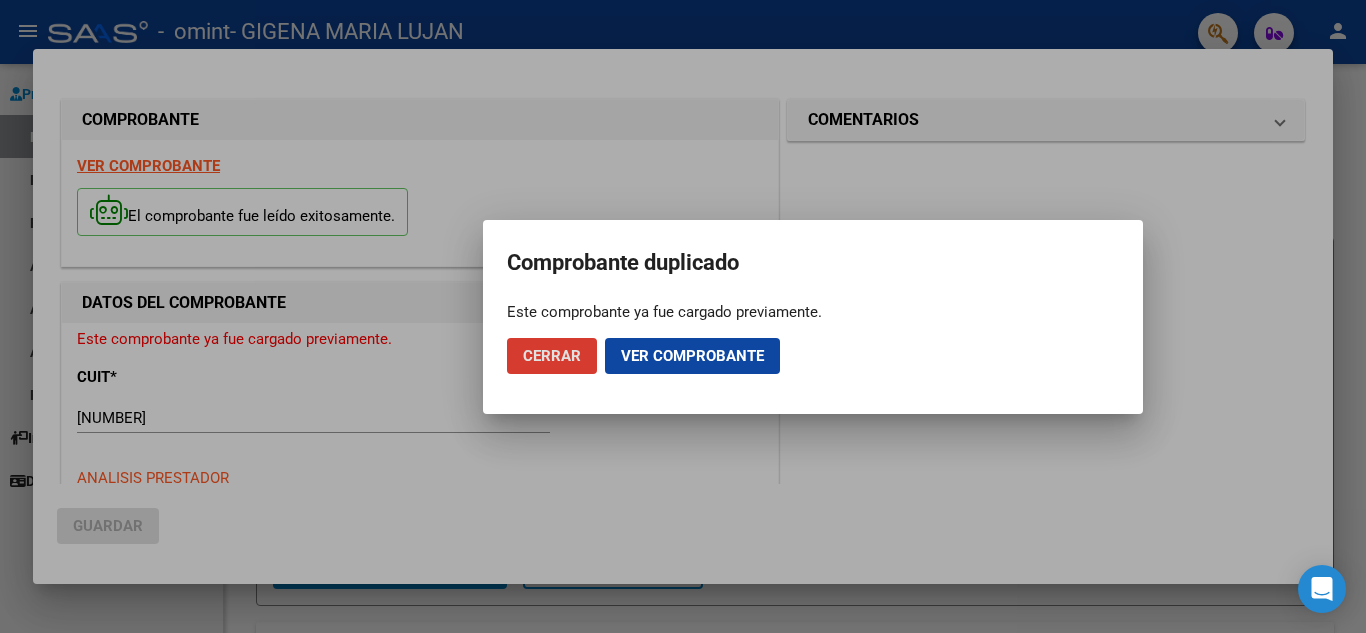 click on "Ver comprobante" 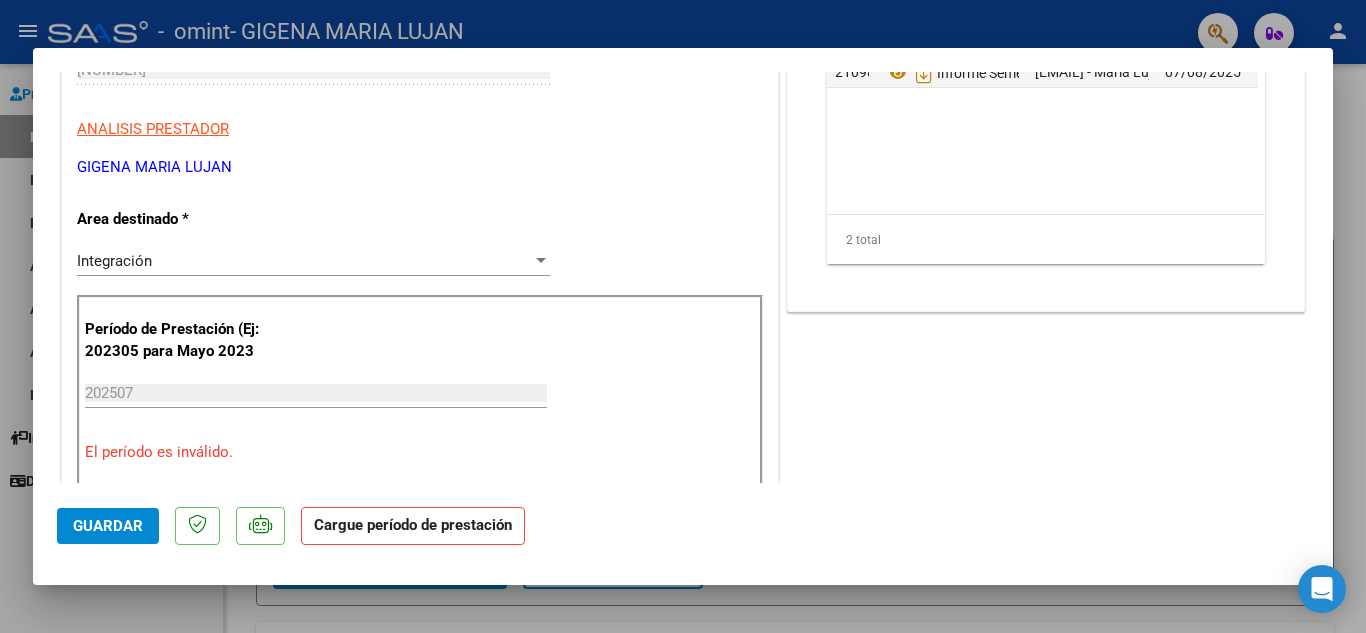 scroll, scrollTop: 400, scrollLeft: 0, axis: vertical 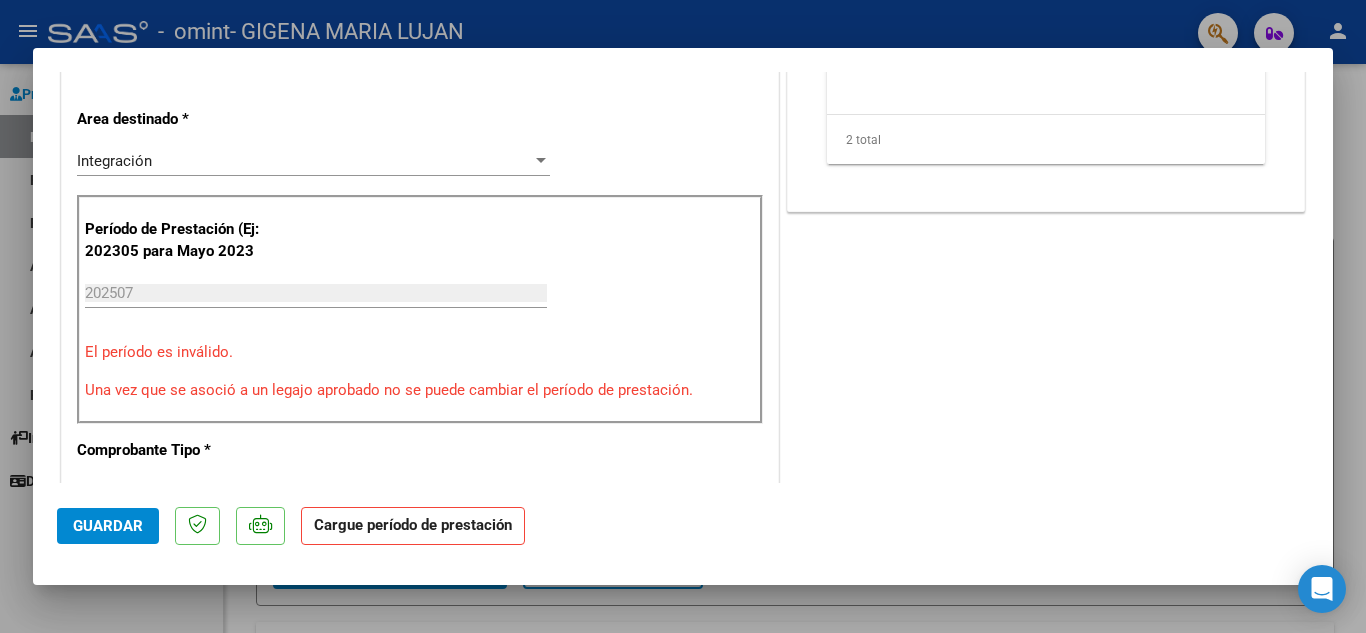 click on "202507" at bounding box center (316, 293) 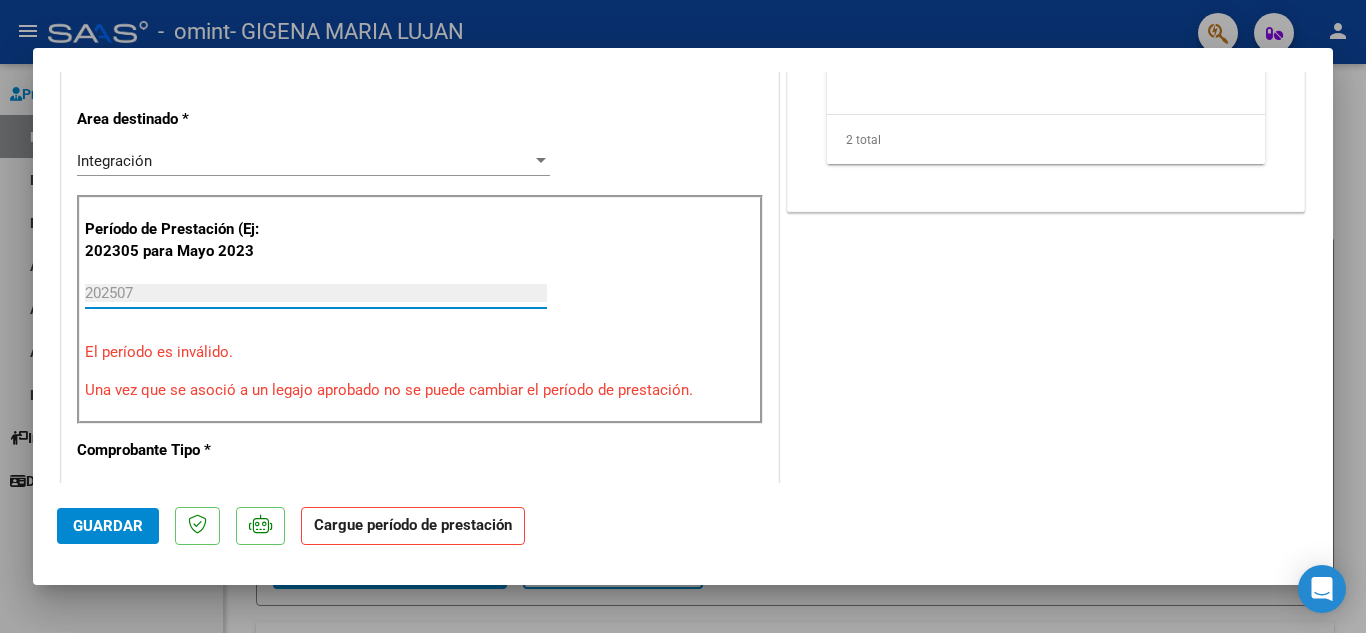 click on "202507" at bounding box center [316, 293] 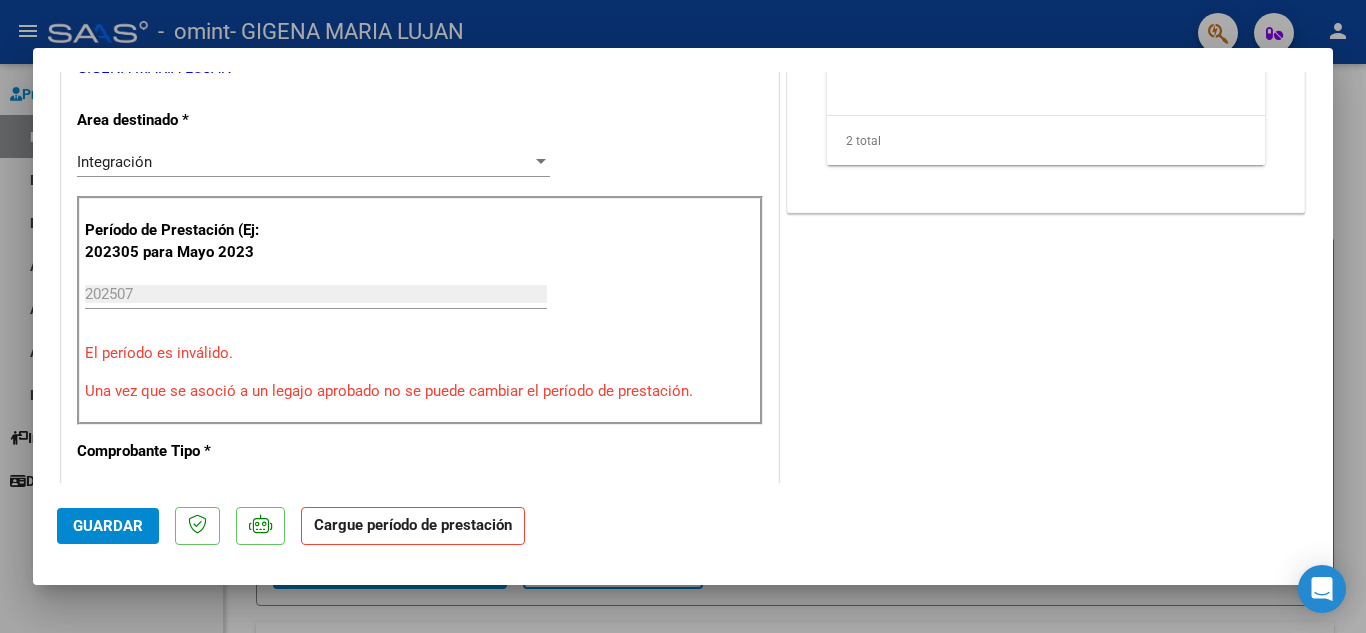 scroll, scrollTop: 400, scrollLeft: 0, axis: vertical 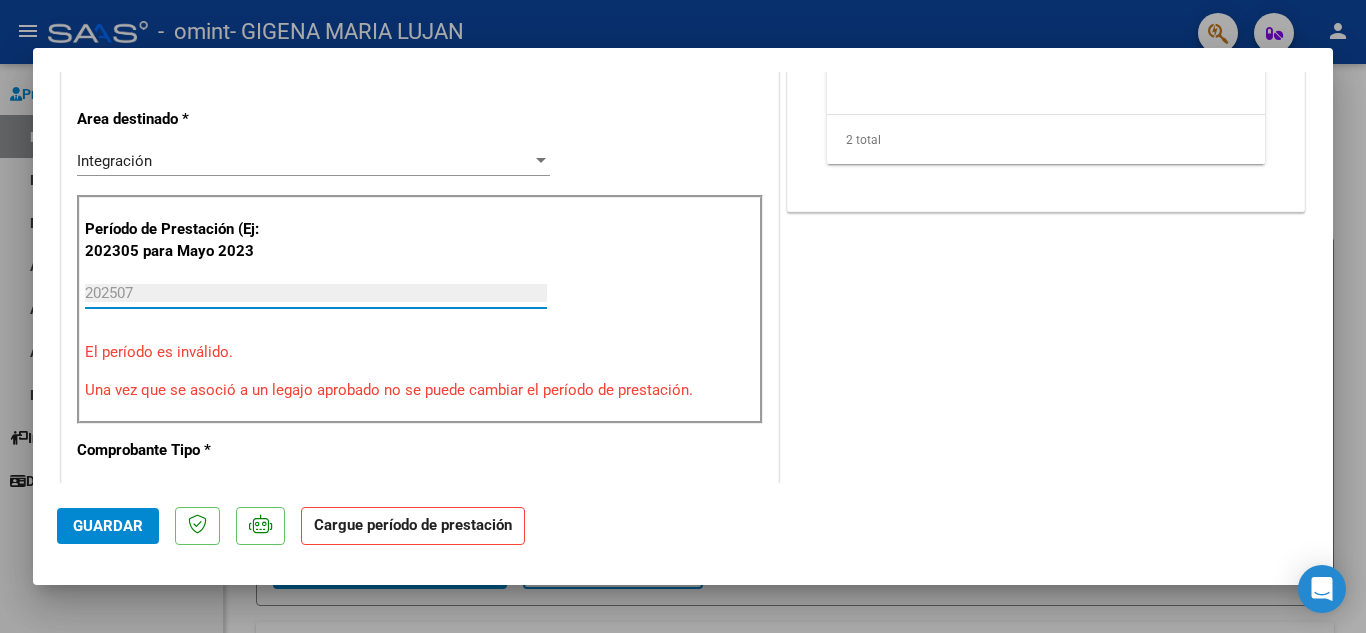 click on "202507" at bounding box center [316, 293] 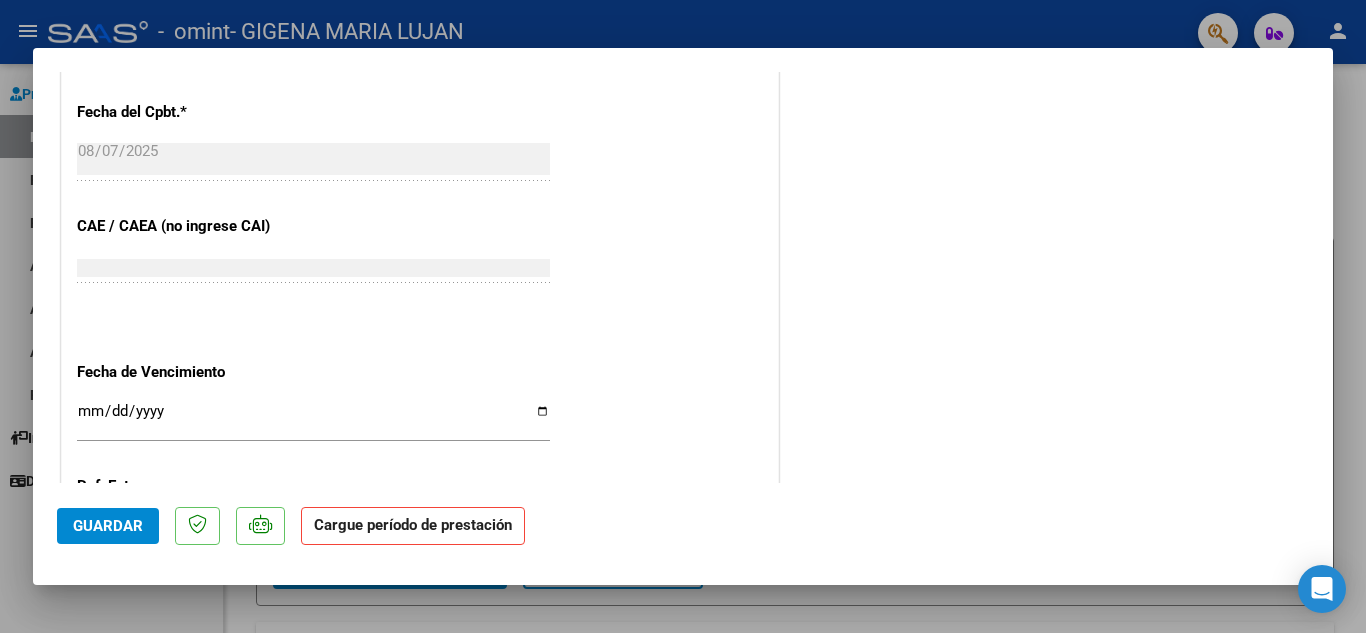 scroll, scrollTop: 1343, scrollLeft: 0, axis: vertical 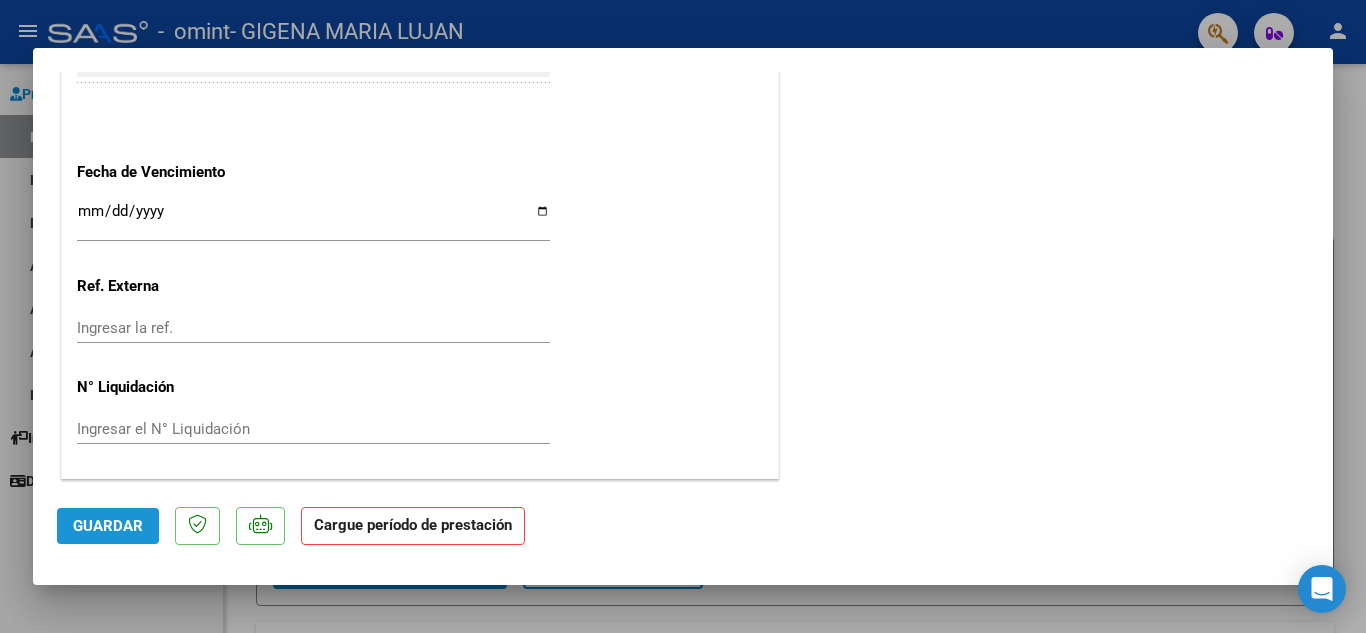 click on "Guardar" 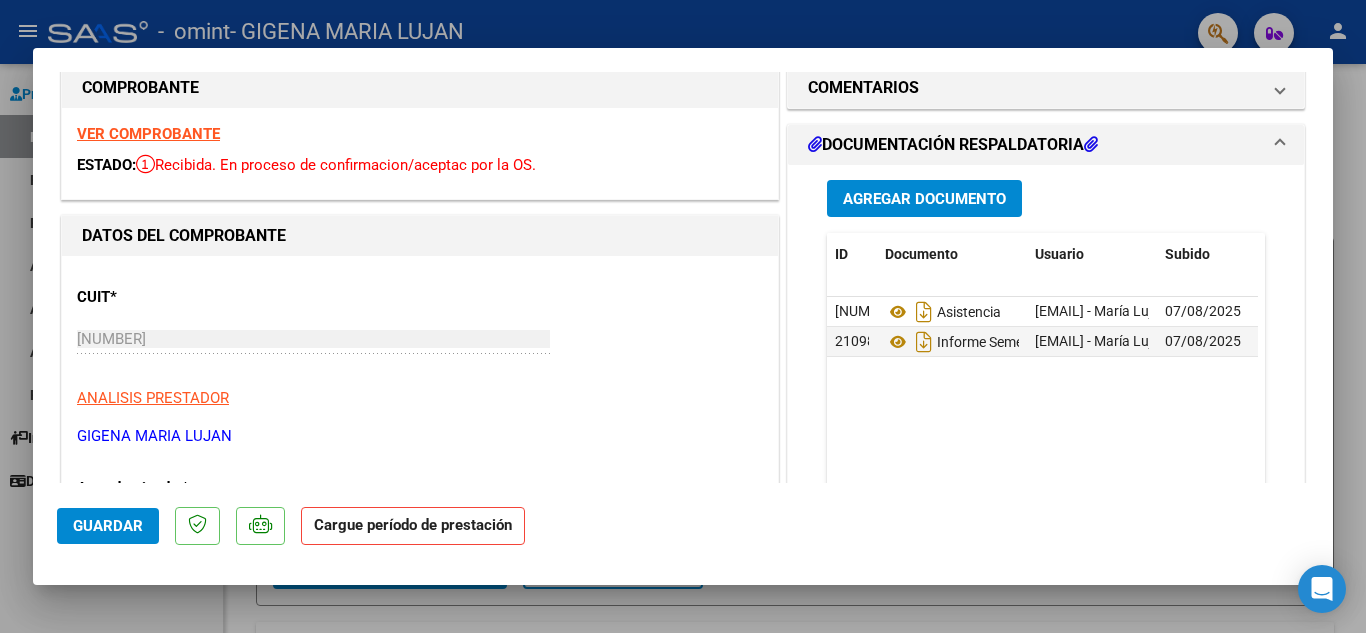 scroll, scrollTop: 0, scrollLeft: 0, axis: both 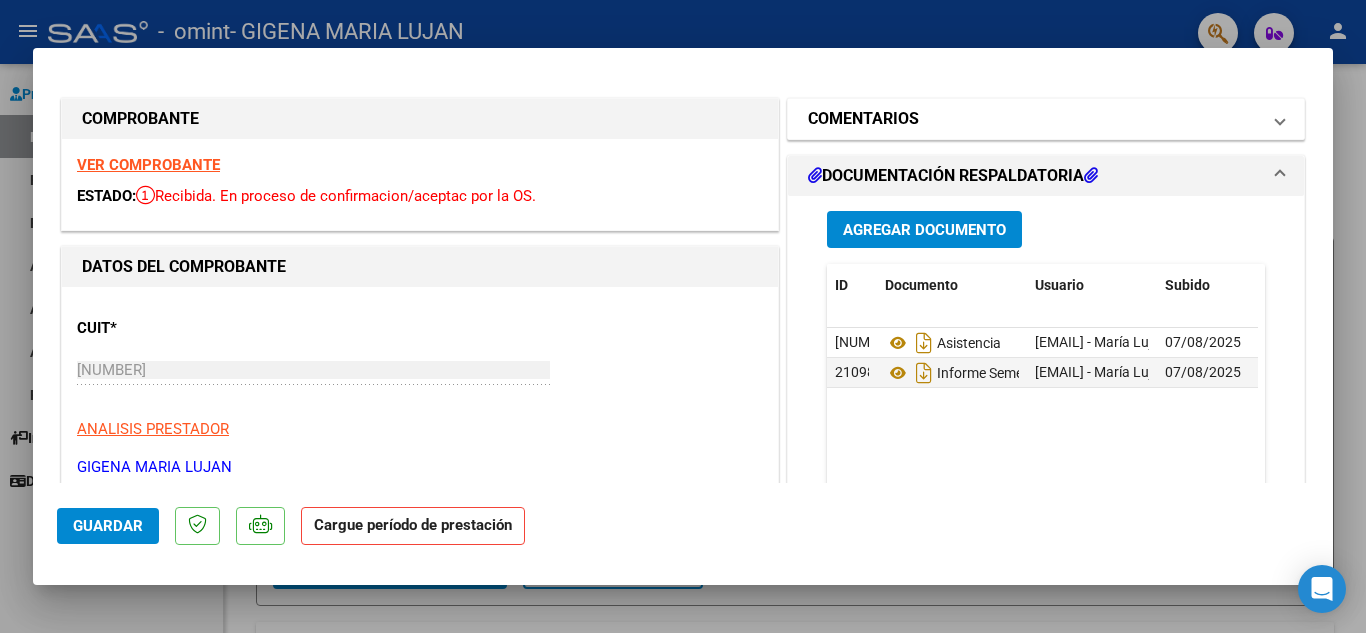 click on "COMENTARIOS" at bounding box center [863, 119] 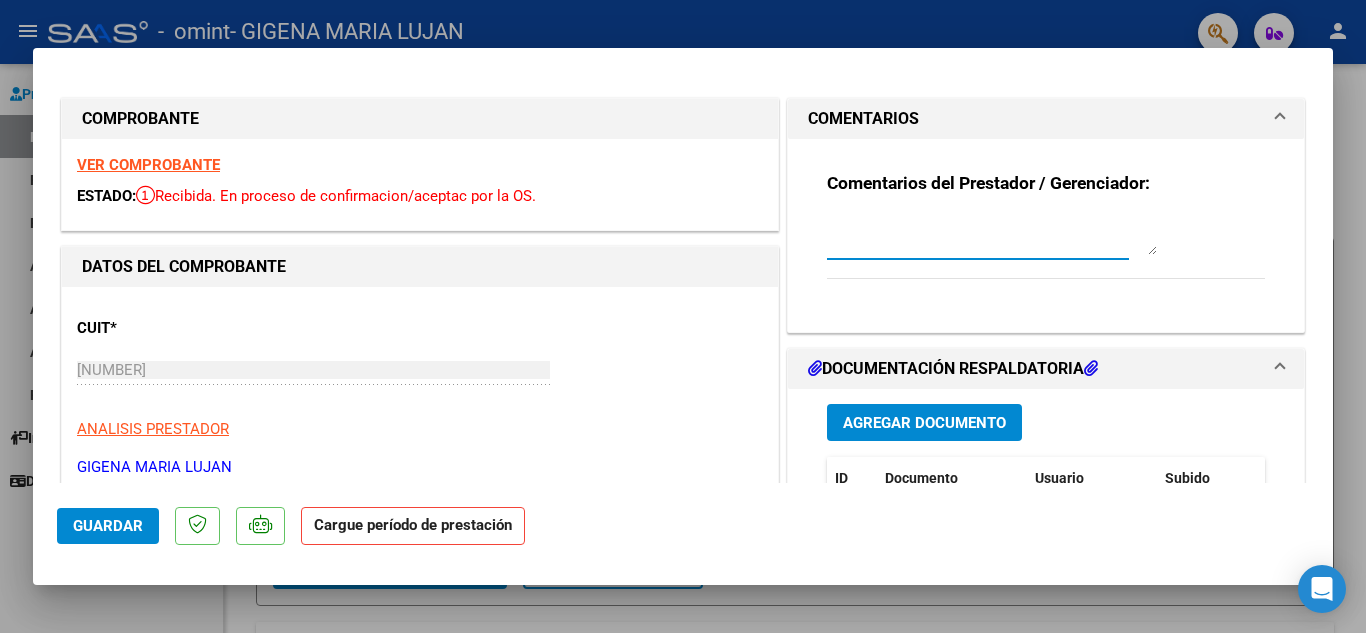 click at bounding box center [992, 235] 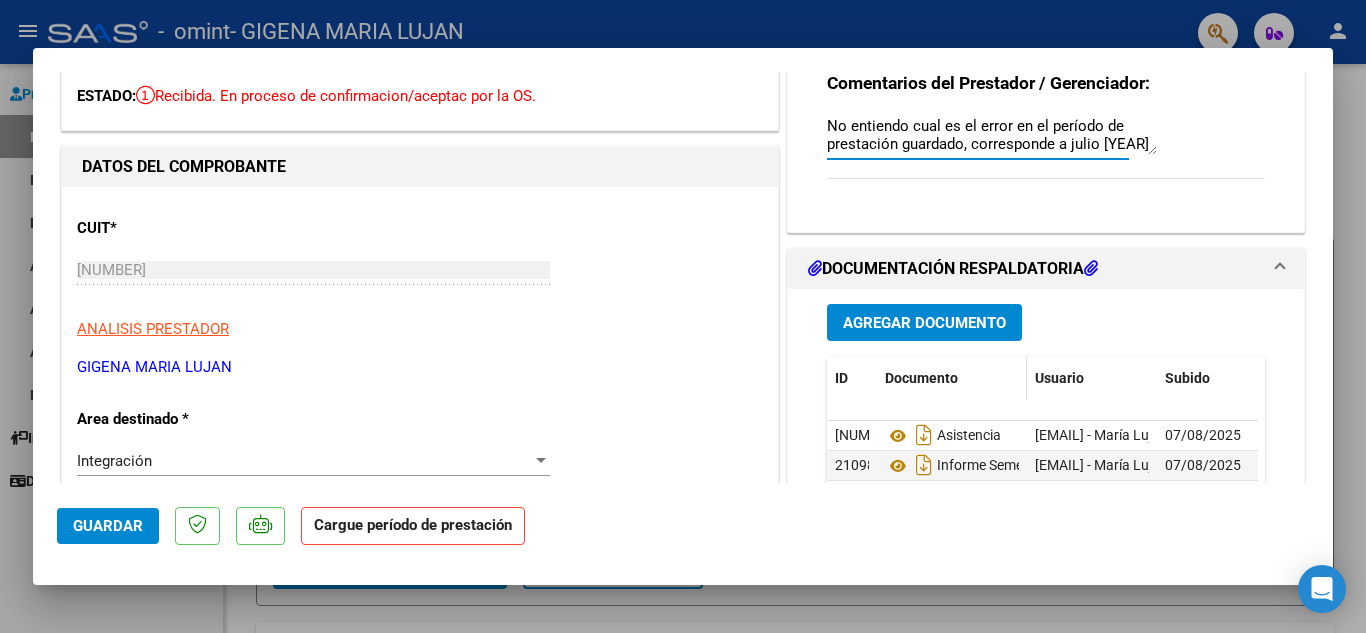 scroll, scrollTop: 0, scrollLeft: 0, axis: both 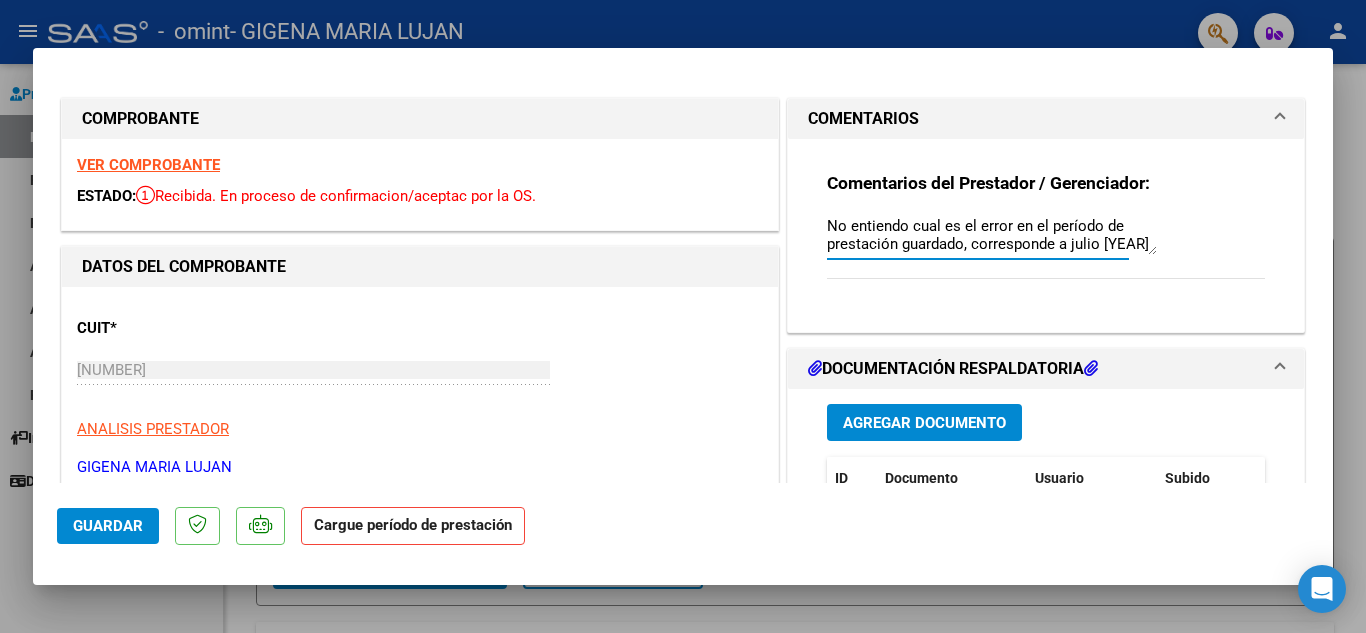 type on "No entiendo cual es el error en el período de prestación guardado, corresponde a julio [YEAR]" 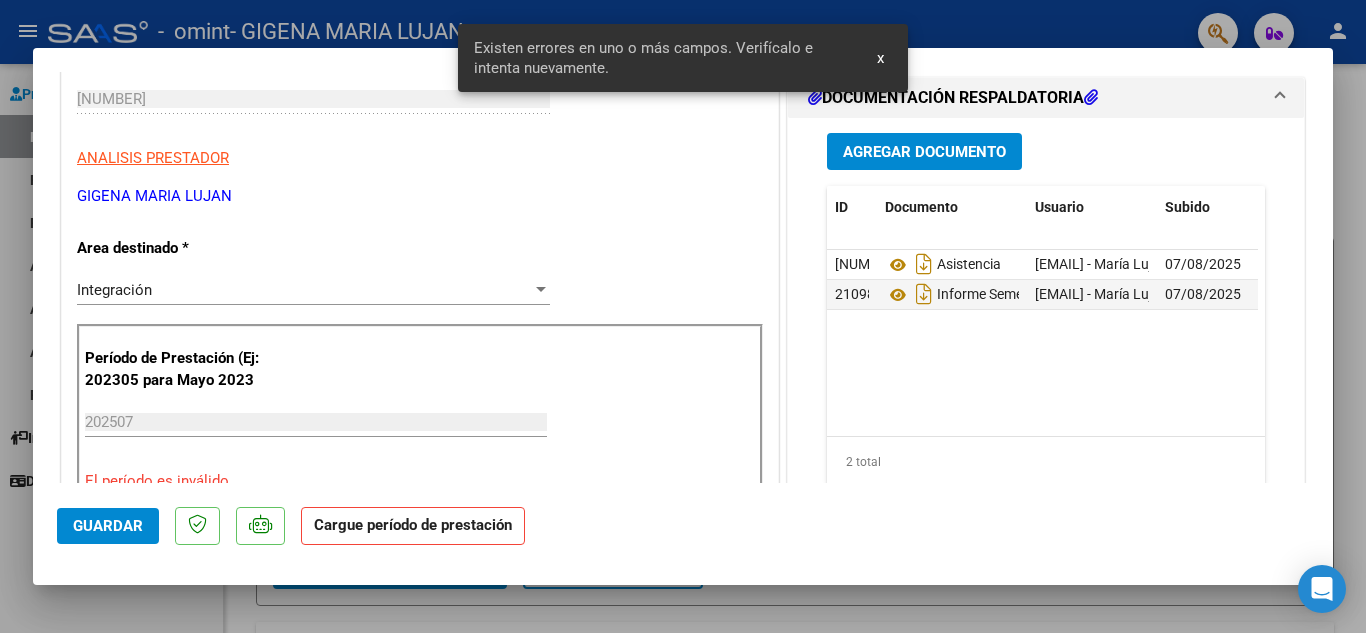 scroll, scrollTop: 395, scrollLeft: 0, axis: vertical 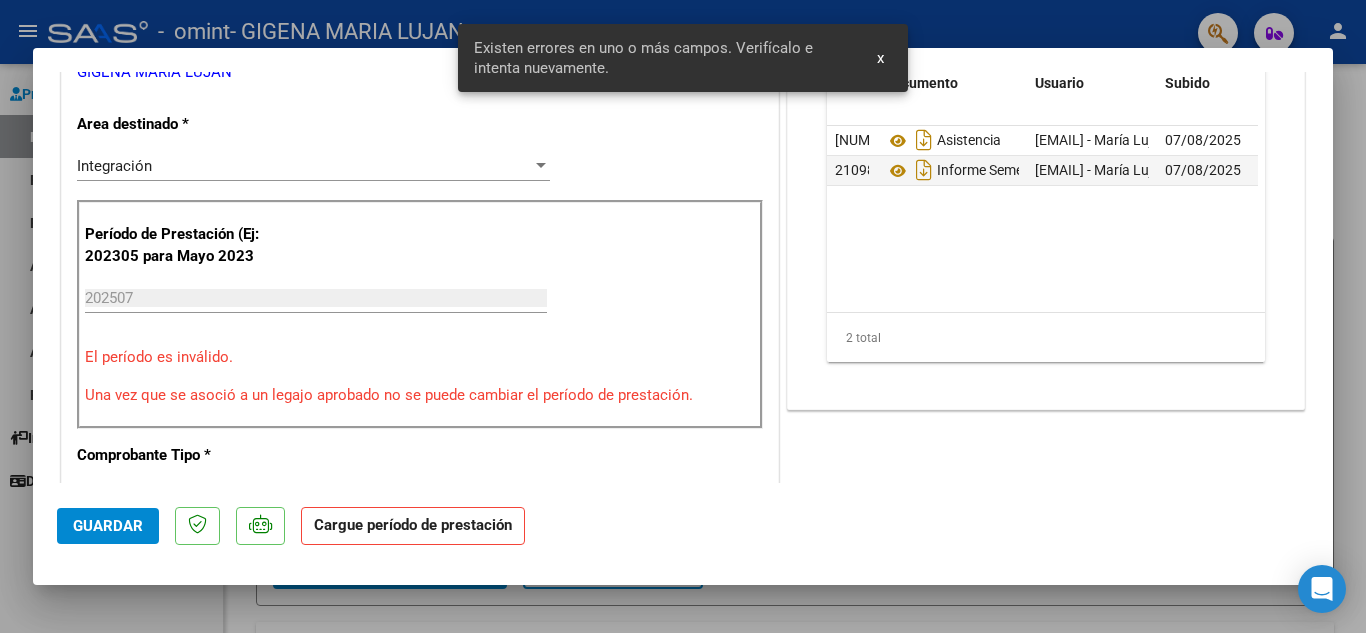 click on "Cargue período de prestación" 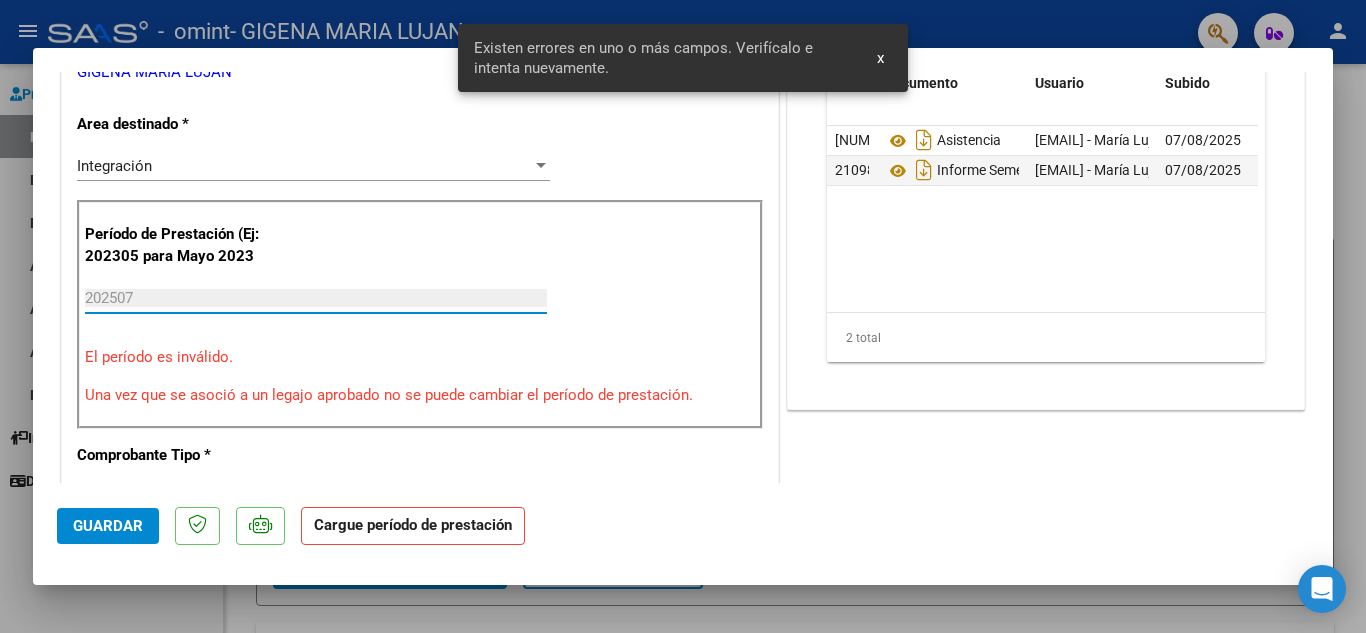 click on "202507" at bounding box center (316, 298) 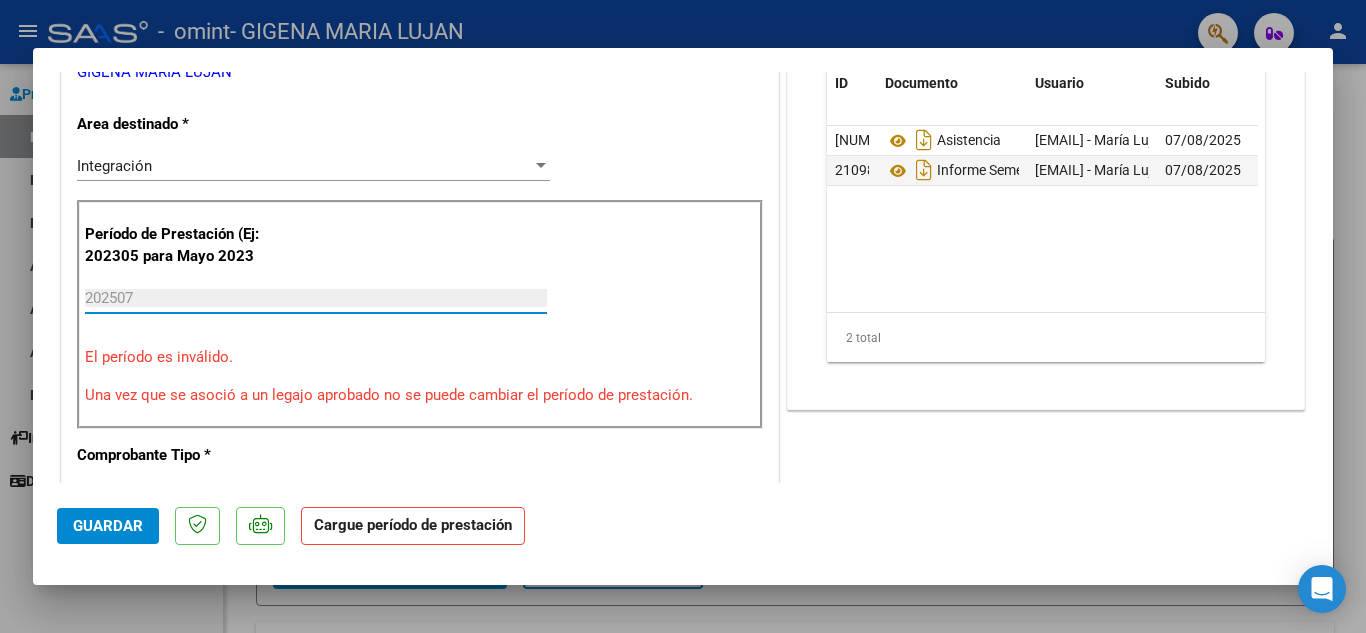 drag, startPoint x: 153, startPoint y: 300, endPoint x: 74, endPoint y: 302, distance: 79.025314 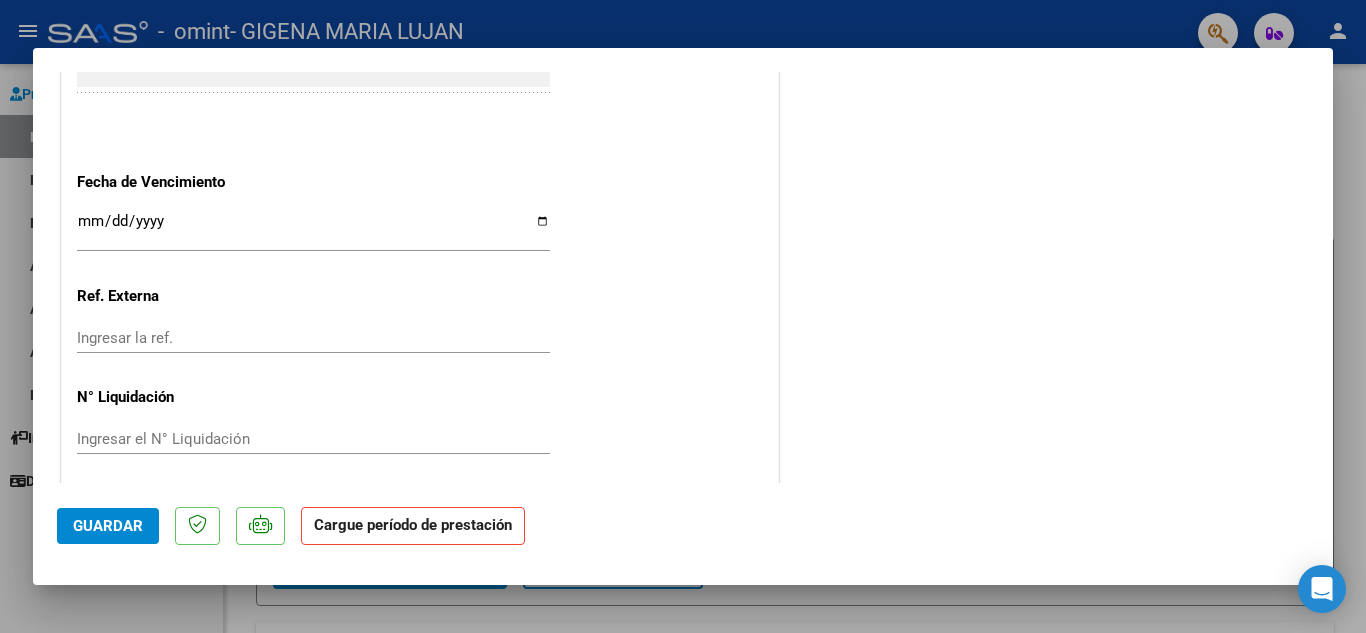 scroll, scrollTop: 1343, scrollLeft: 0, axis: vertical 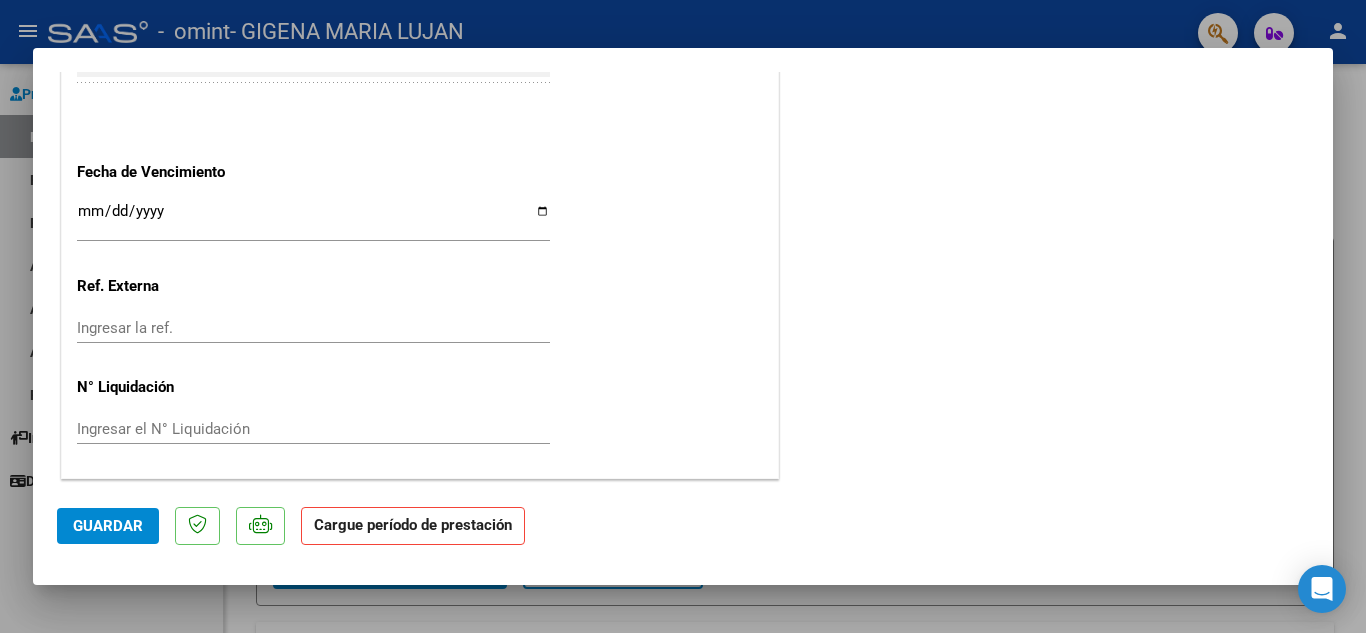 click at bounding box center (683, 316) 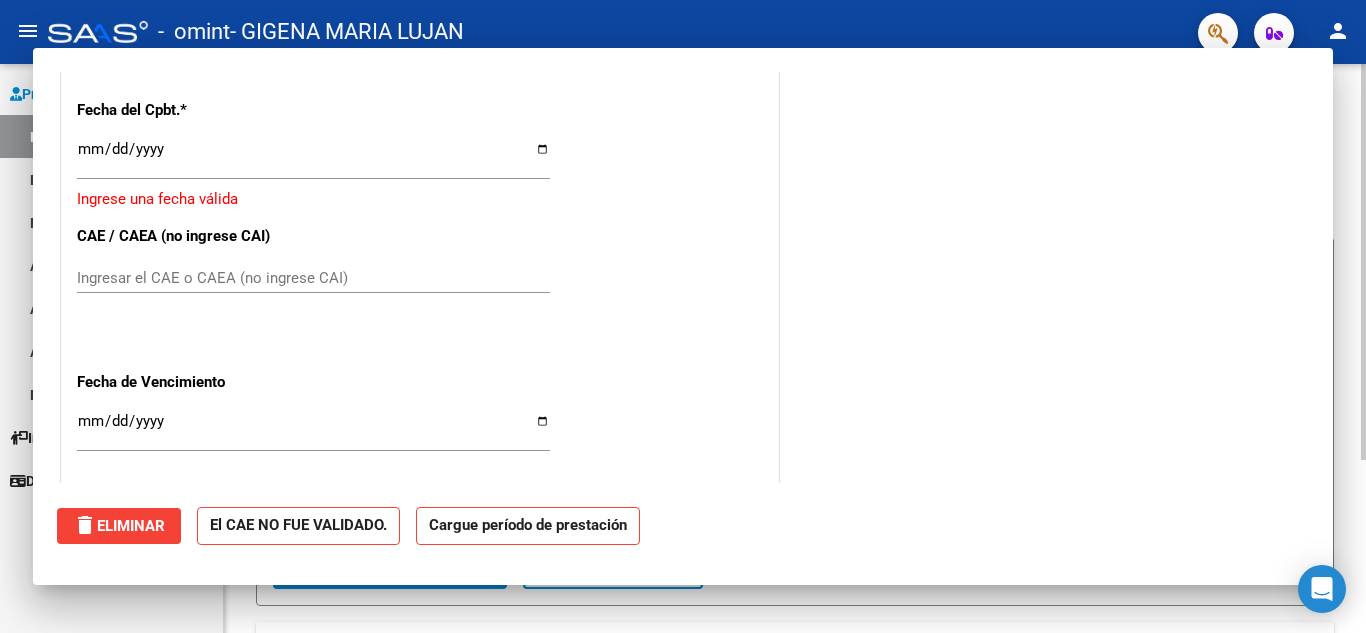 scroll, scrollTop: 0, scrollLeft: 0, axis: both 